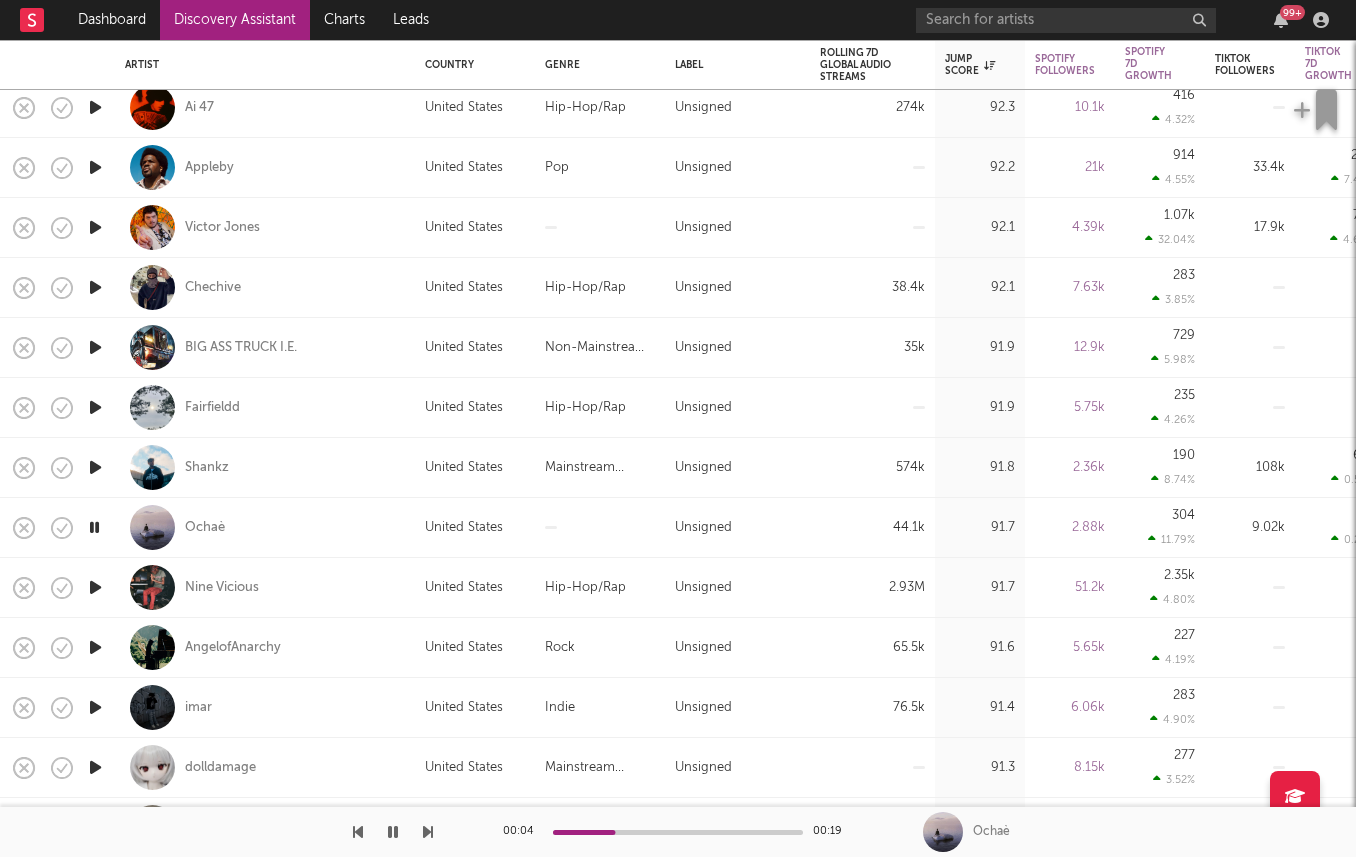 scroll, scrollTop: 0, scrollLeft: 0, axis: both 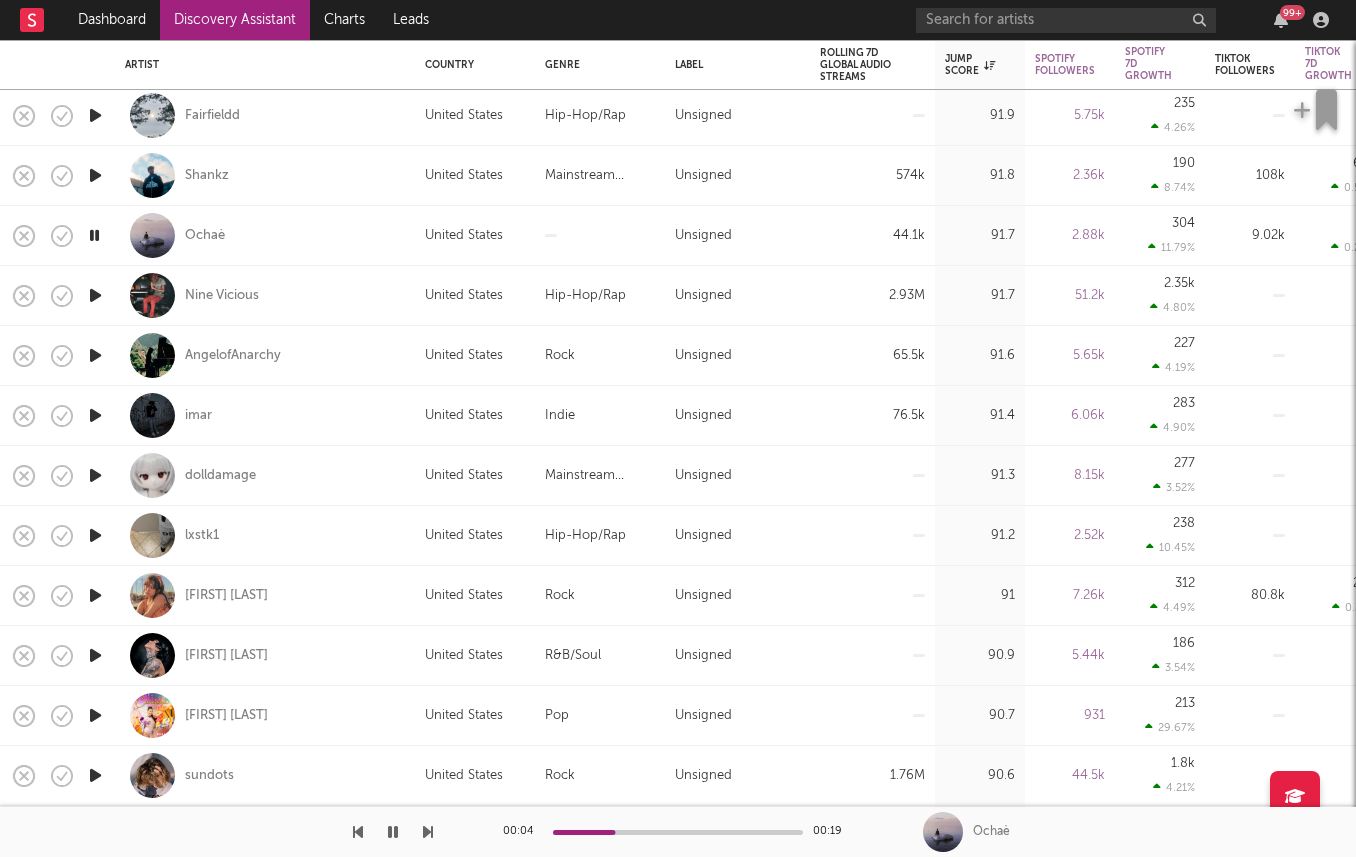 click at bounding box center [95, 595] 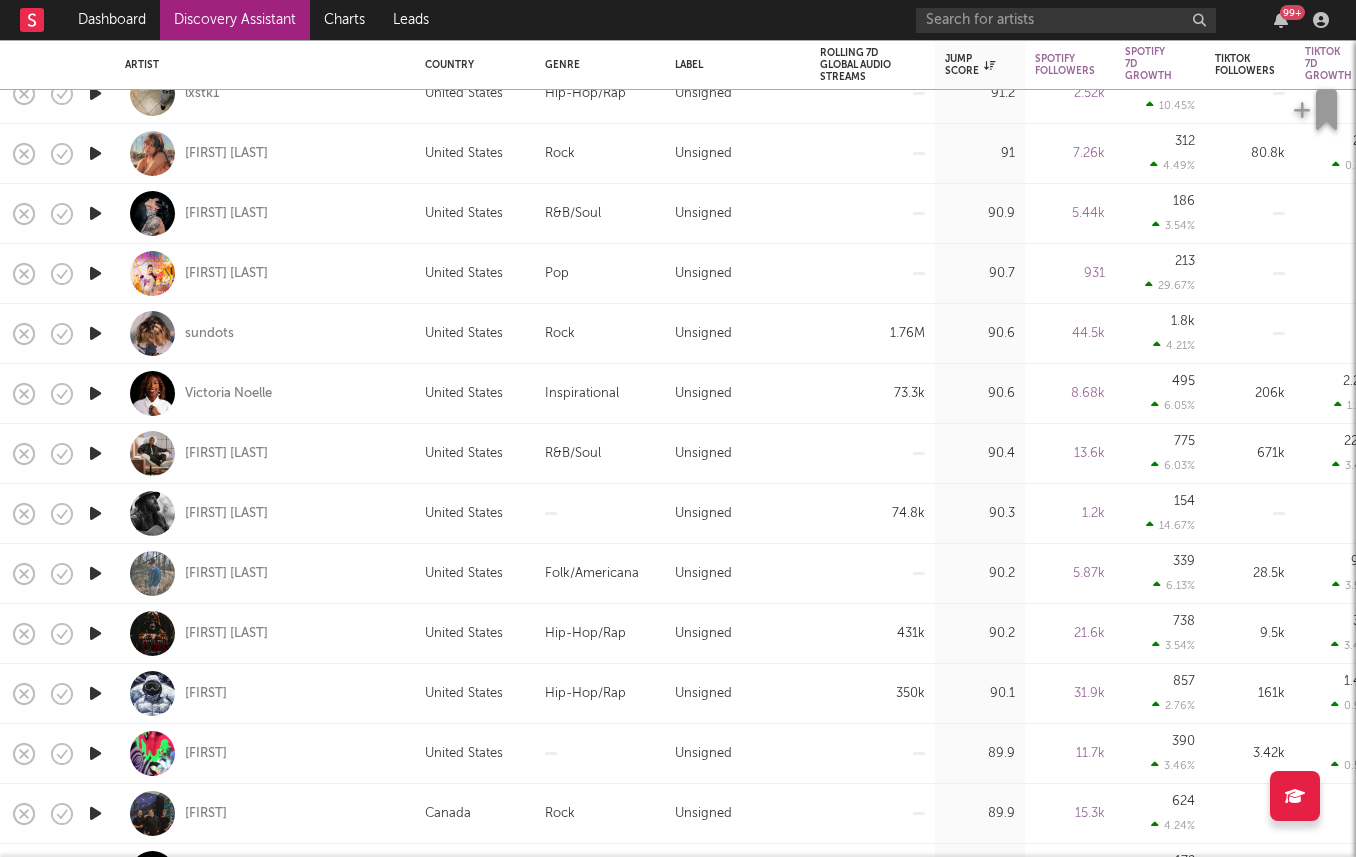 click at bounding box center [95, 513] 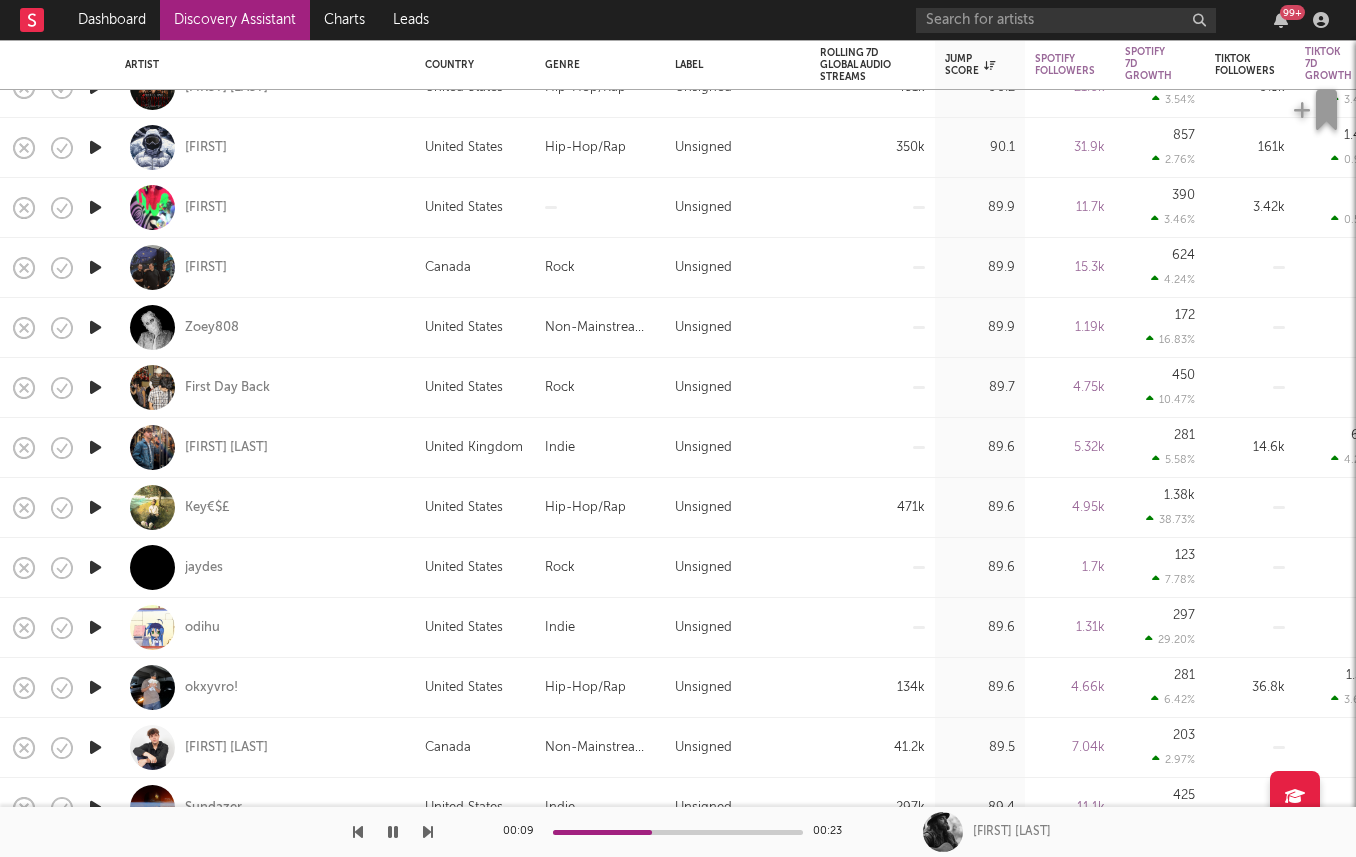 click at bounding box center [95, 447] 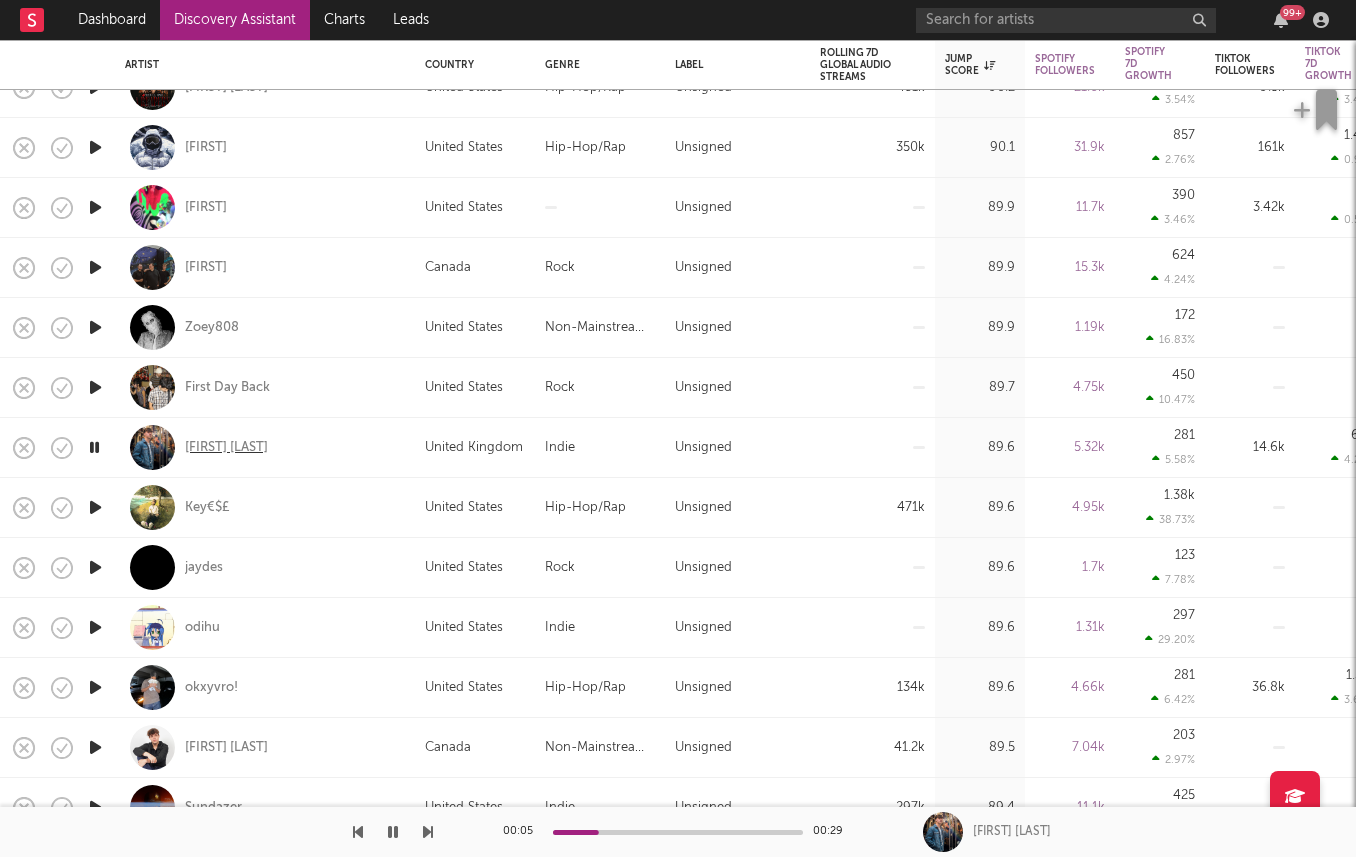 click on "Freddie Halkon" at bounding box center [226, 448] 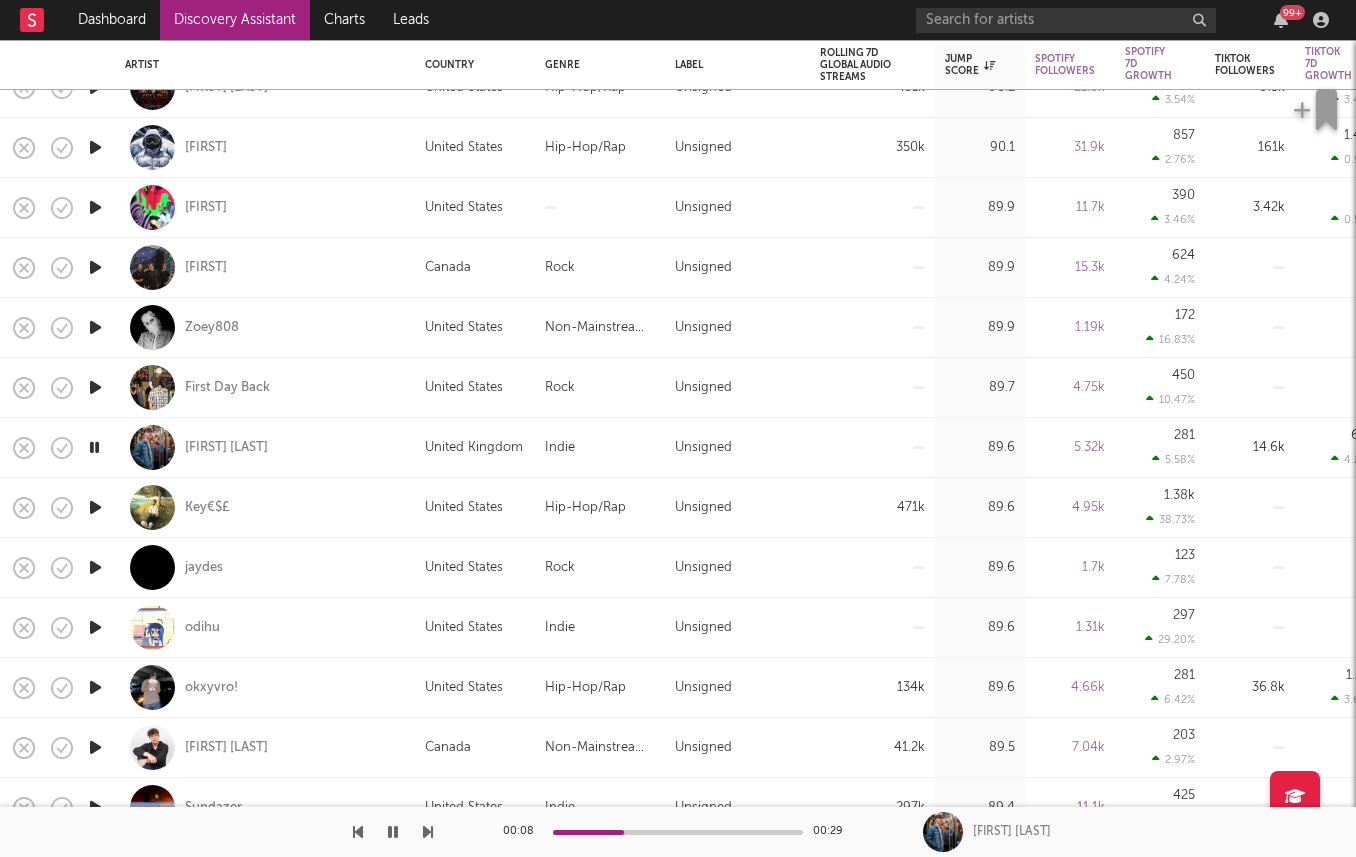 click at bounding box center (95, 387) 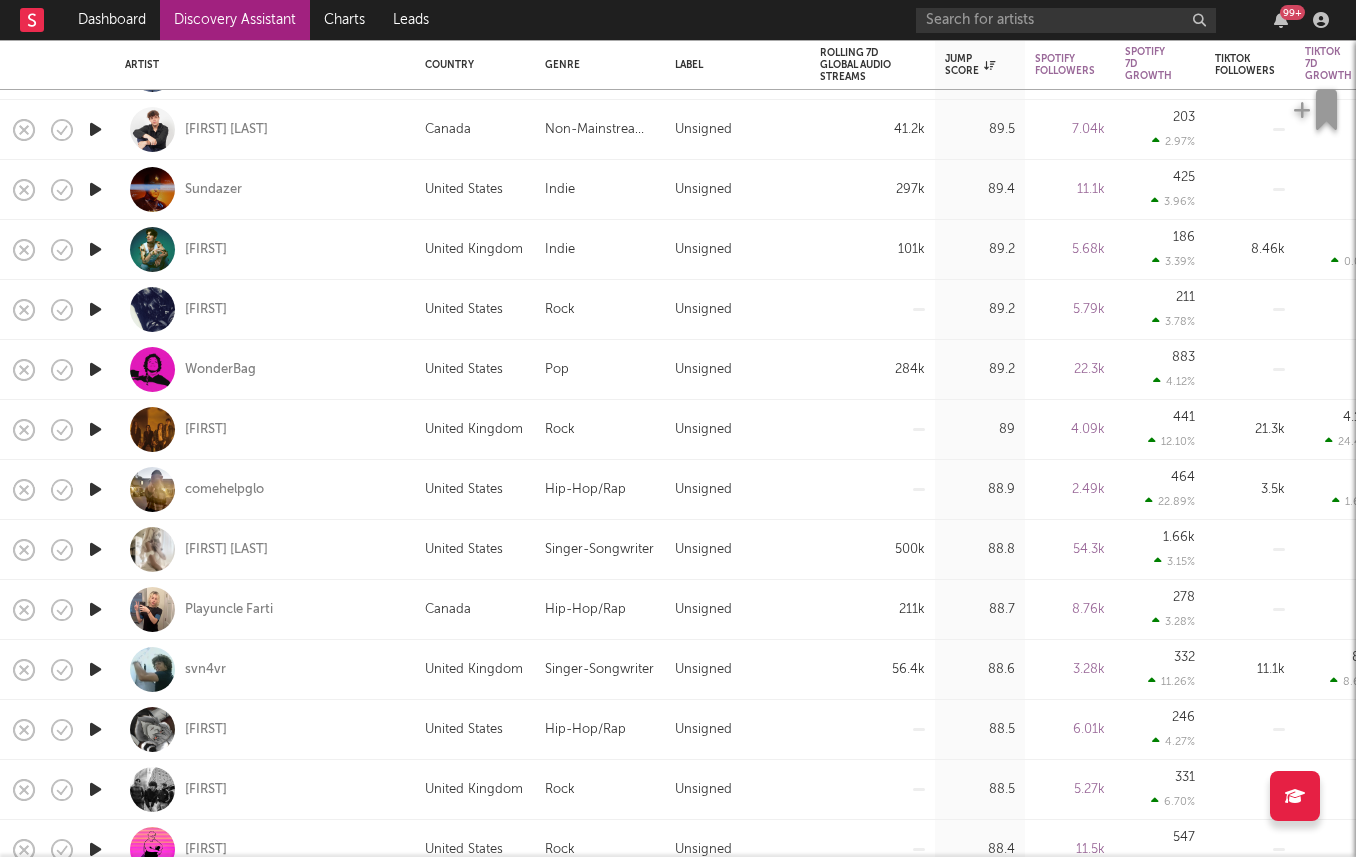 click at bounding box center [95, 549] 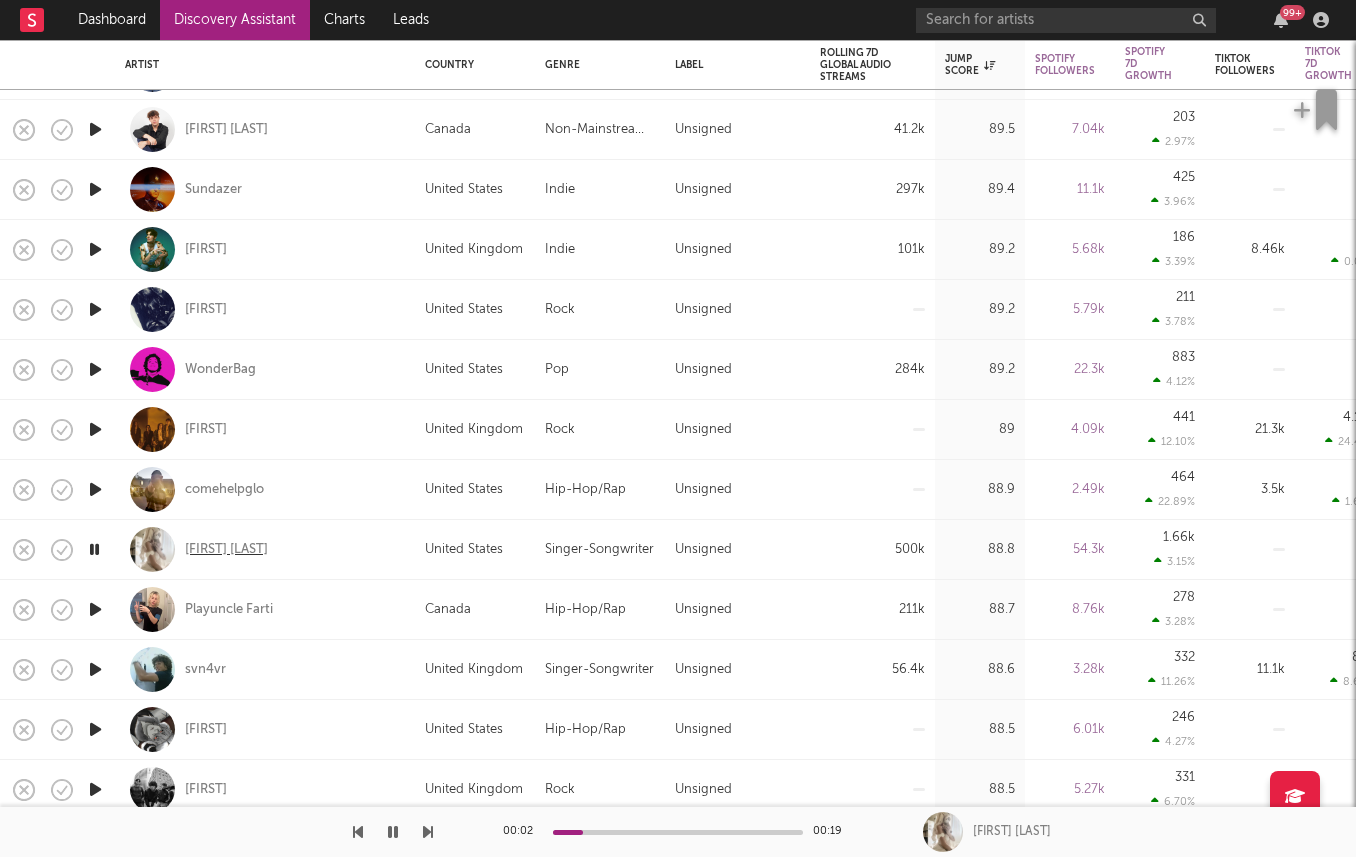click on "Sophie Woodhouse" at bounding box center (226, 550) 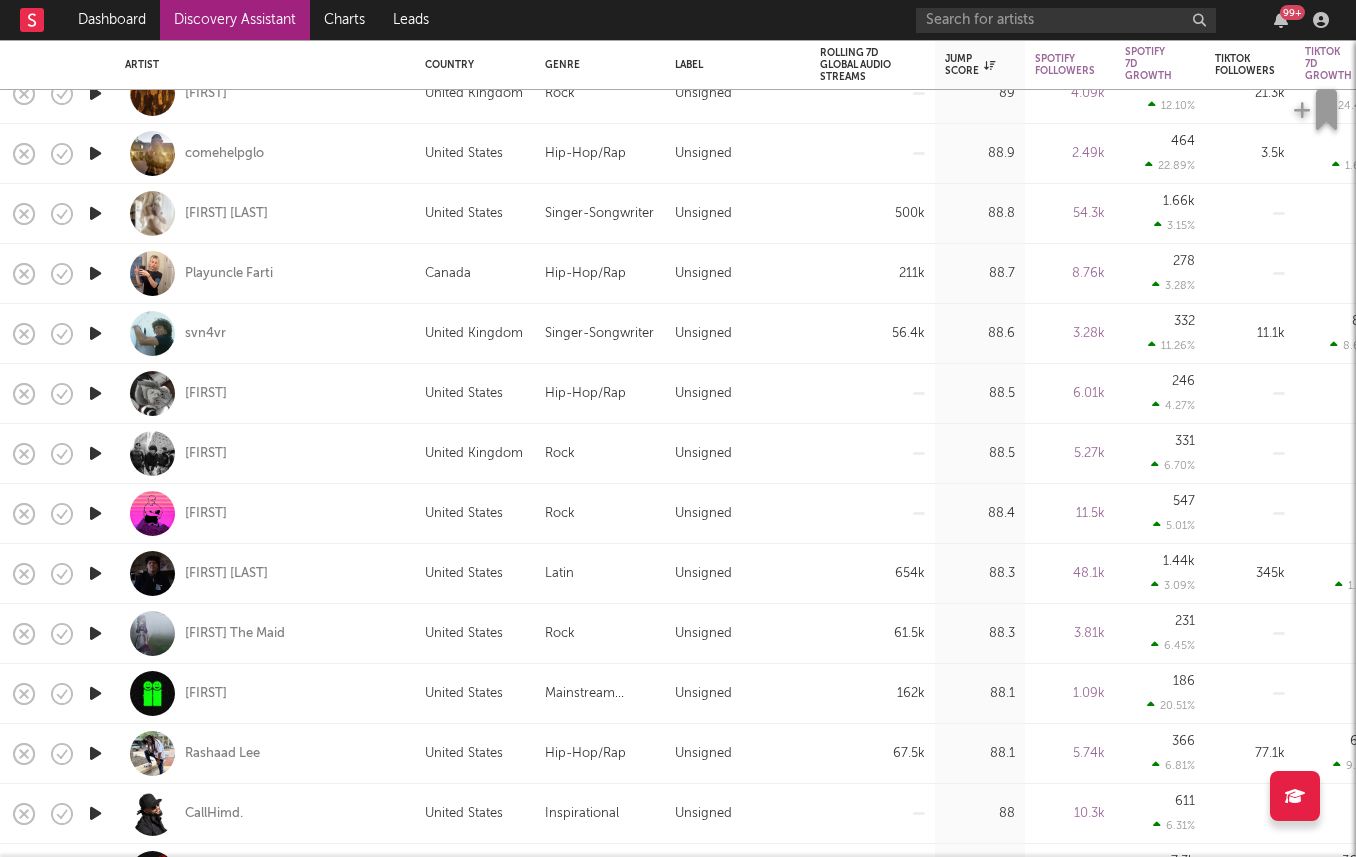 click at bounding box center [95, 573] 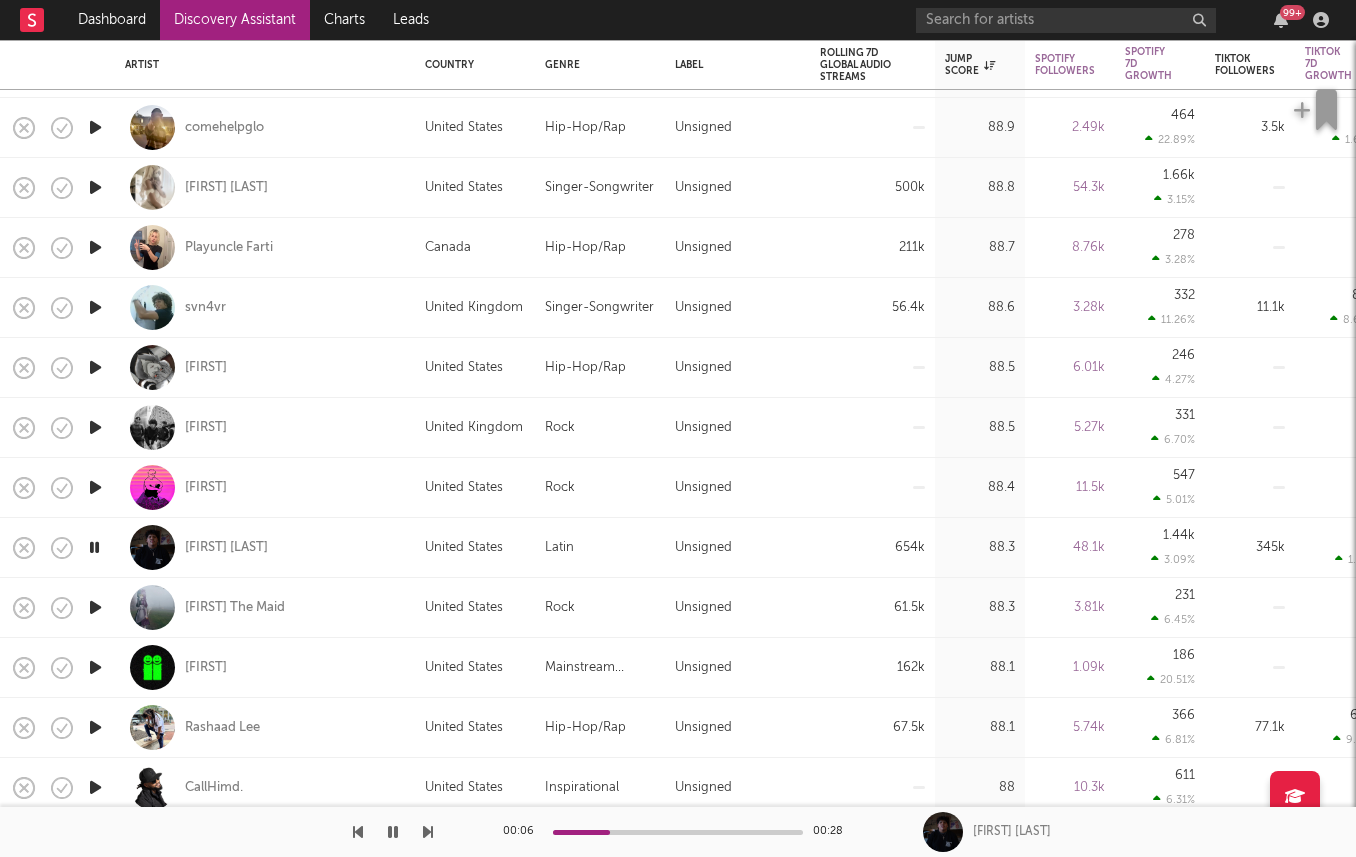 click at bounding box center [95, 607] 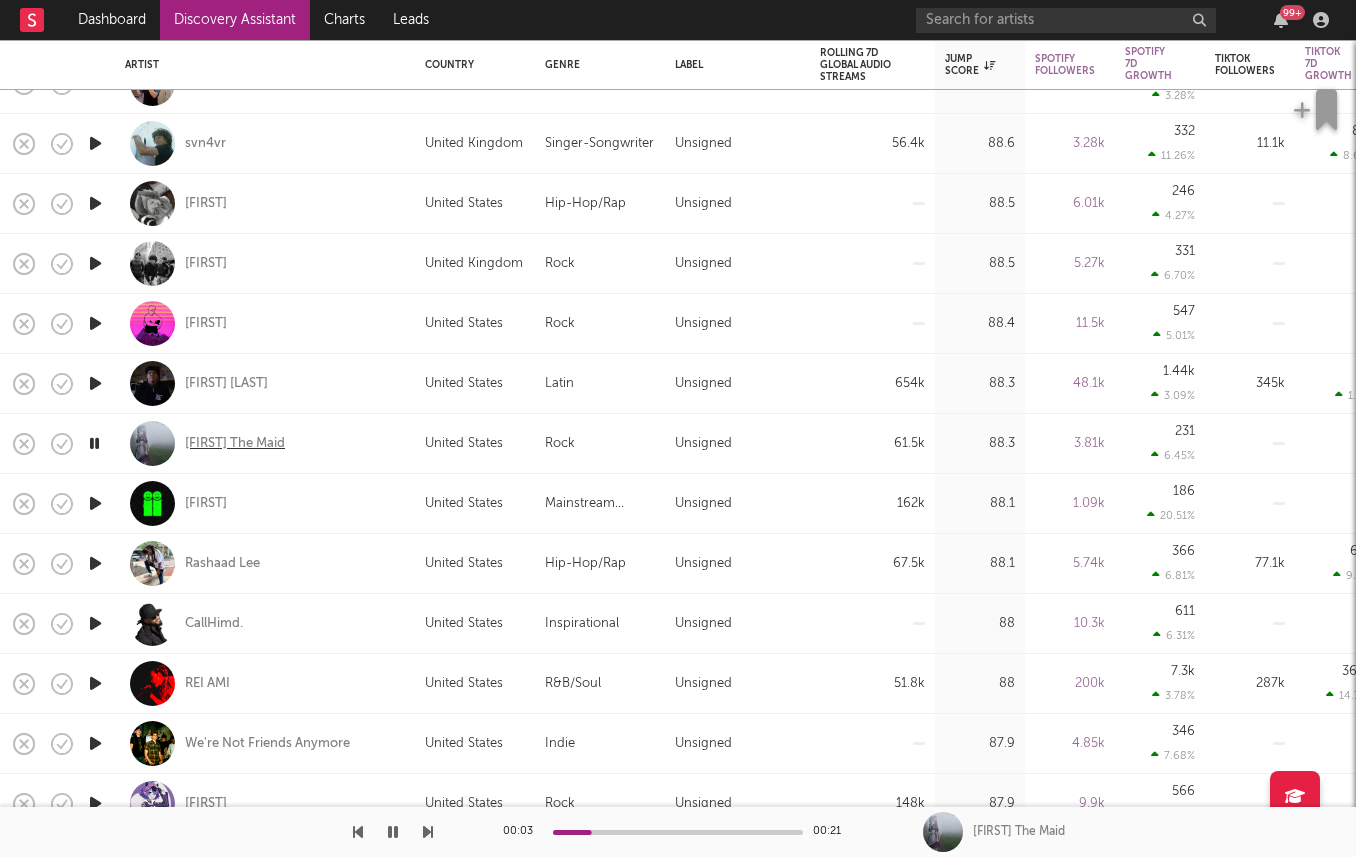 click on "Kairi The Maid" at bounding box center [235, 444] 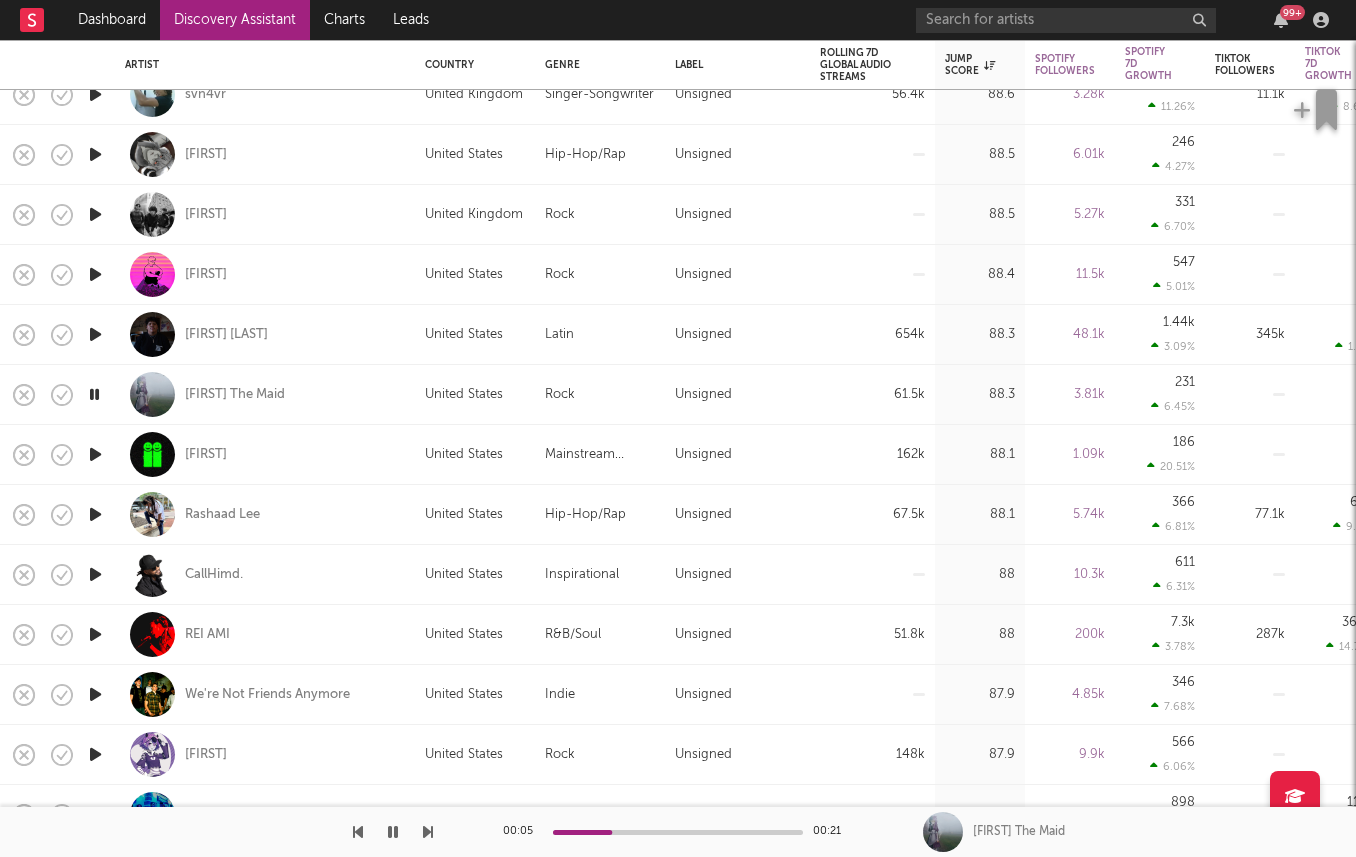 click at bounding box center [95, 514] 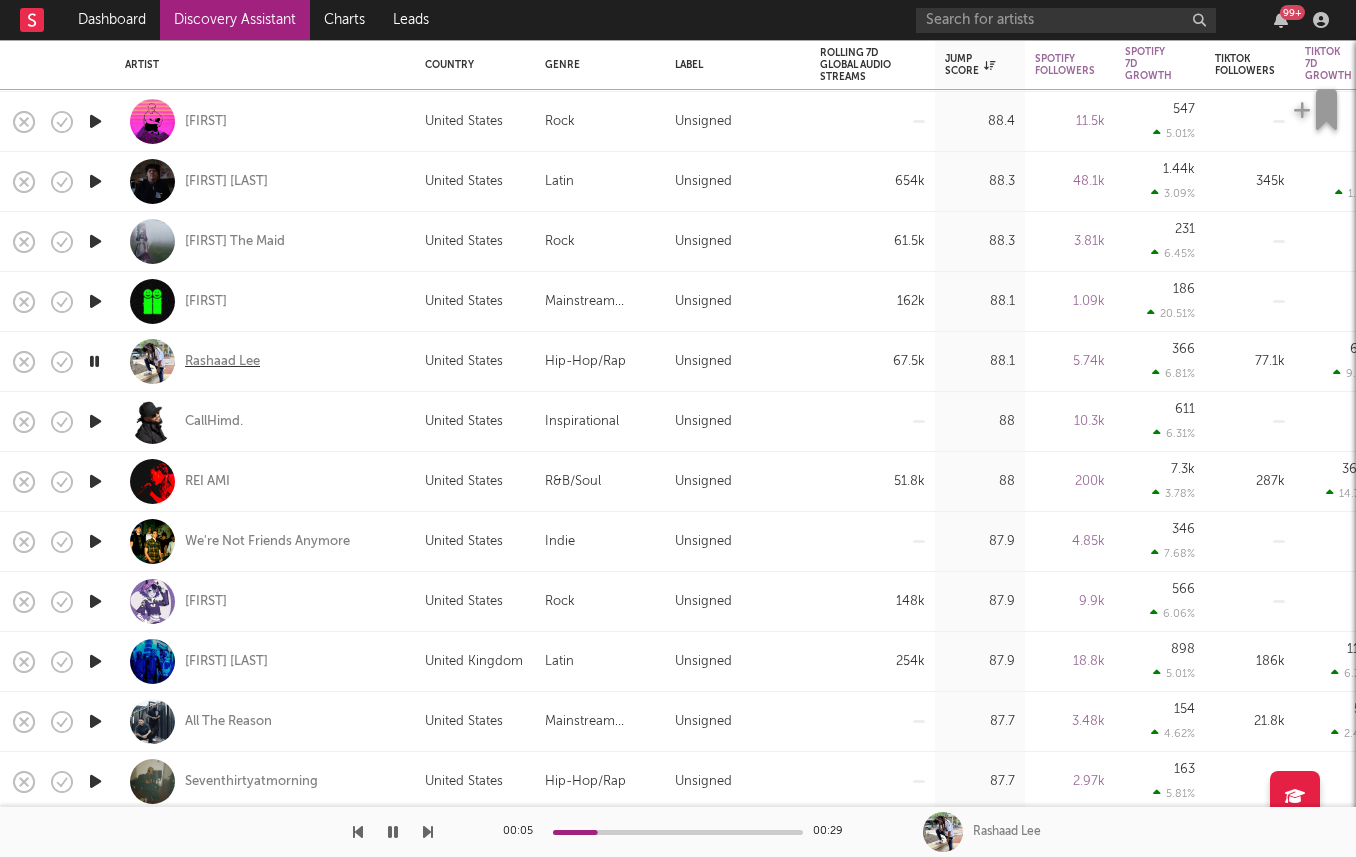 click on "Rashaad Lee" at bounding box center (222, 362) 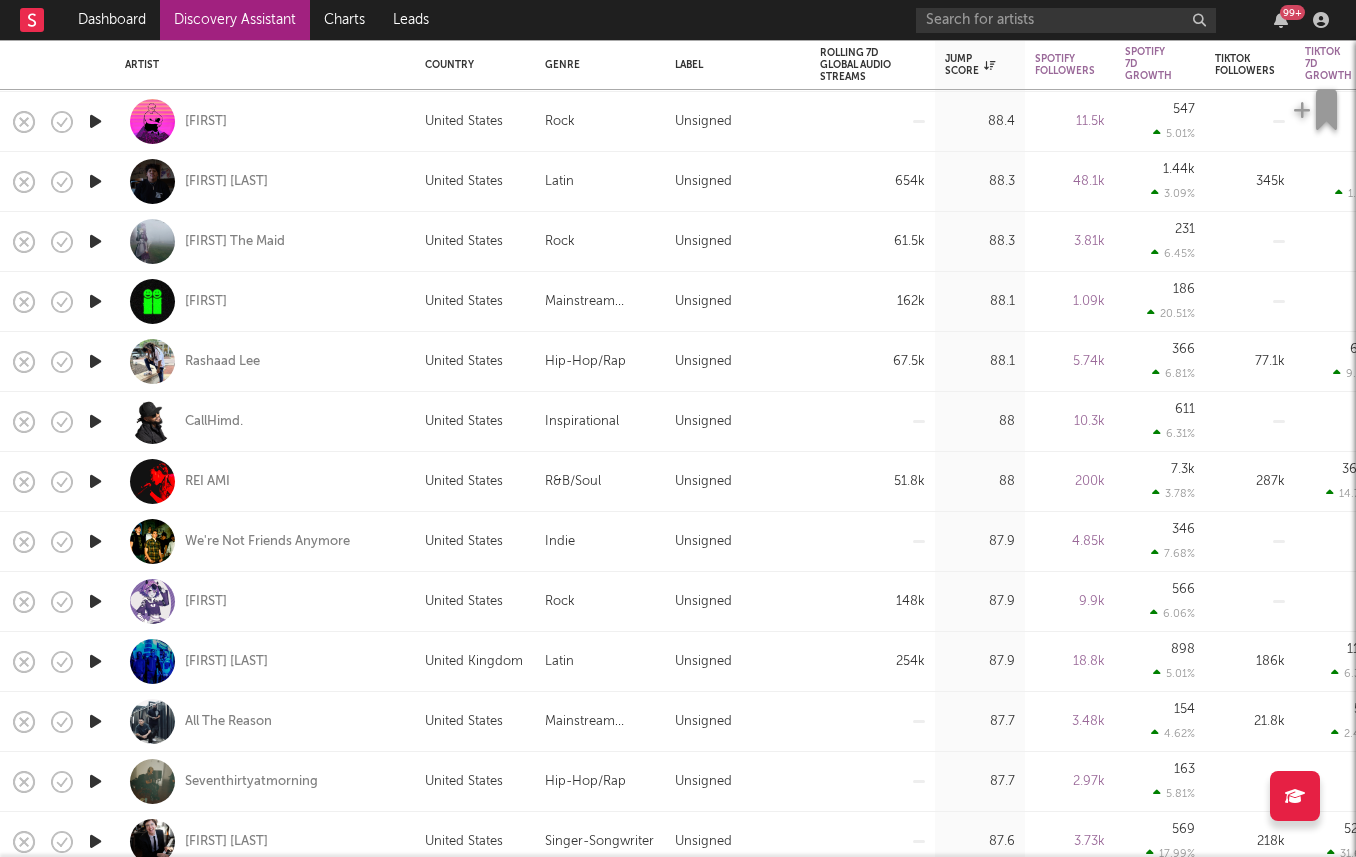 click at bounding box center [95, 481] 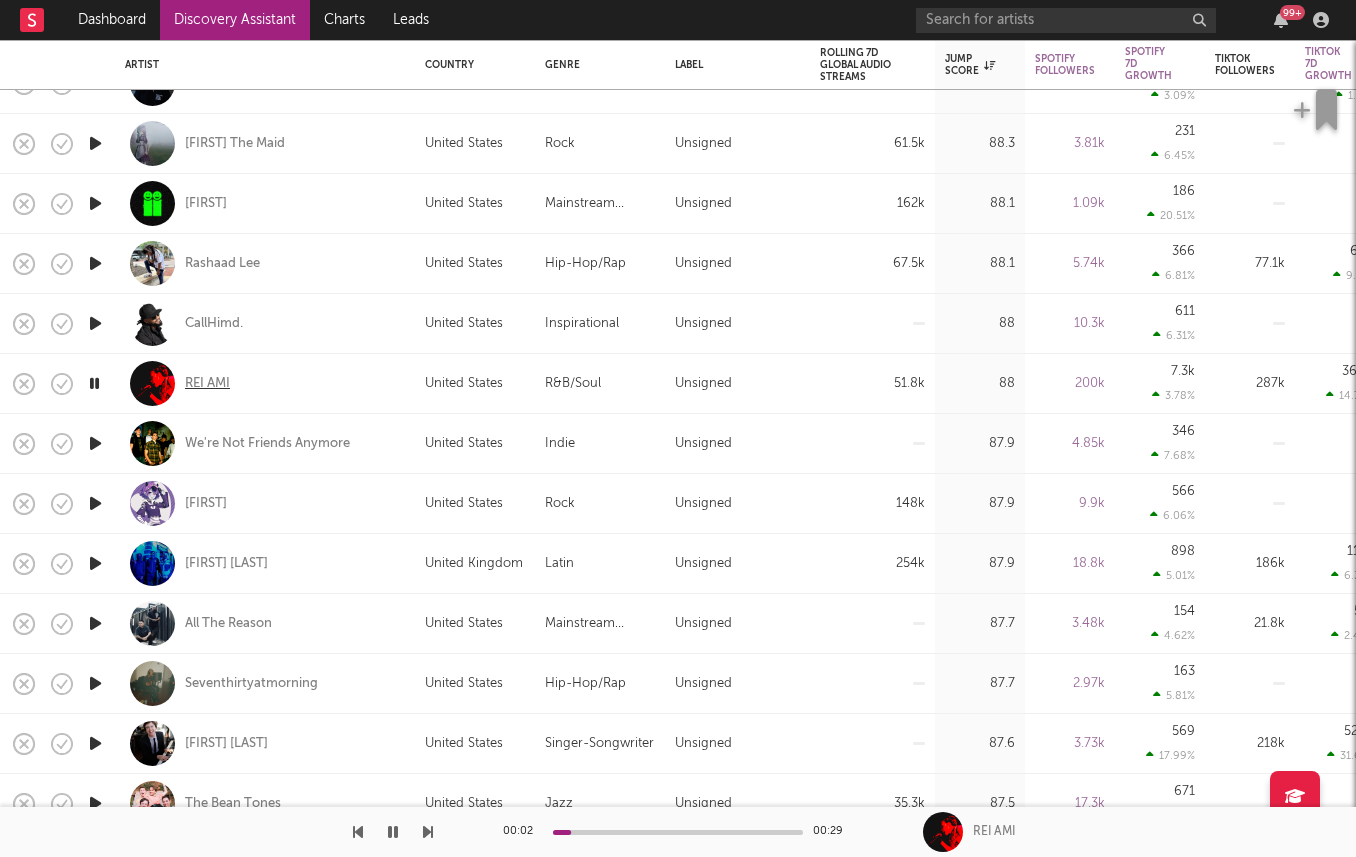 click on "REI AMI" at bounding box center (207, 384) 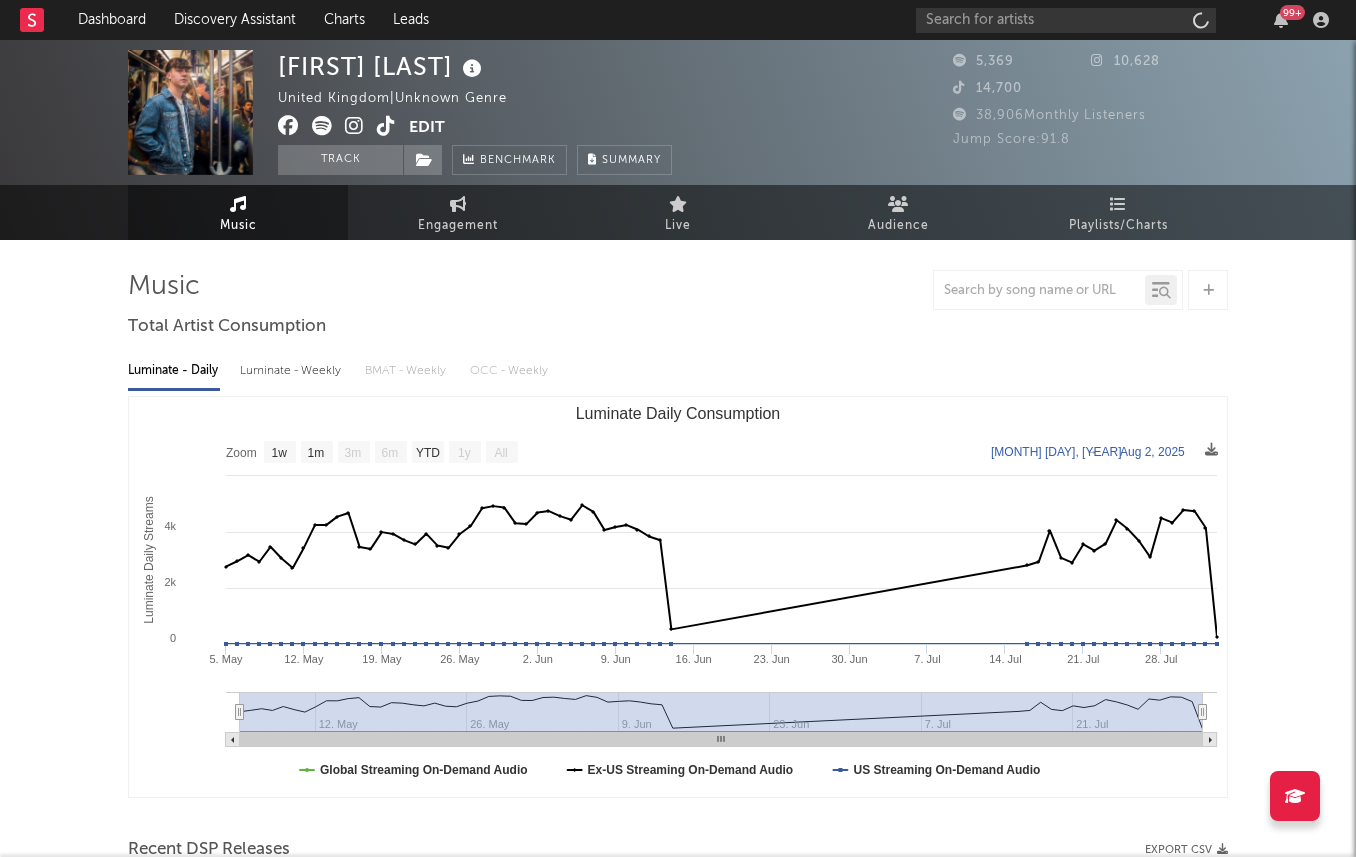 select on "1w" 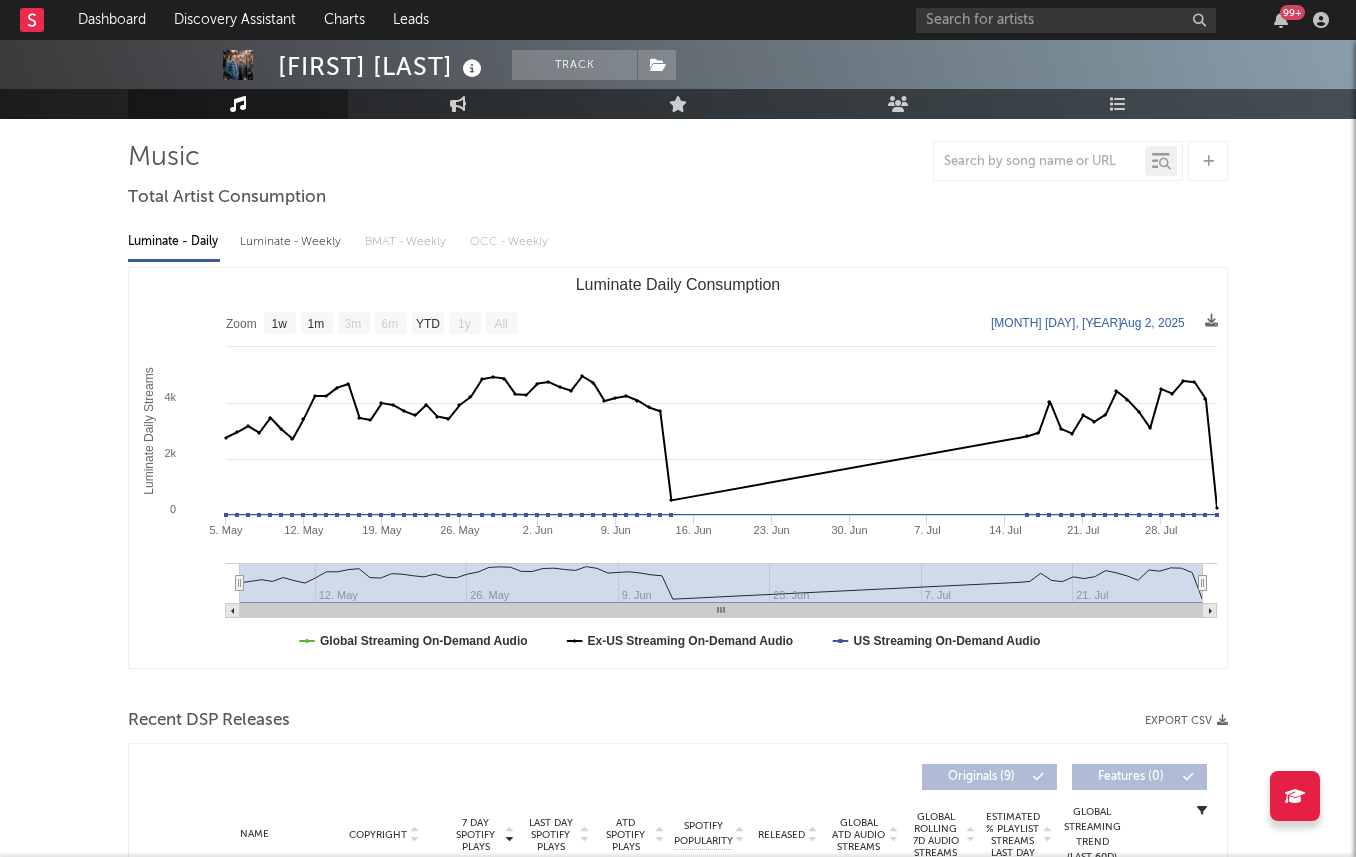 scroll, scrollTop: 171, scrollLeft: 0, axis: vertical 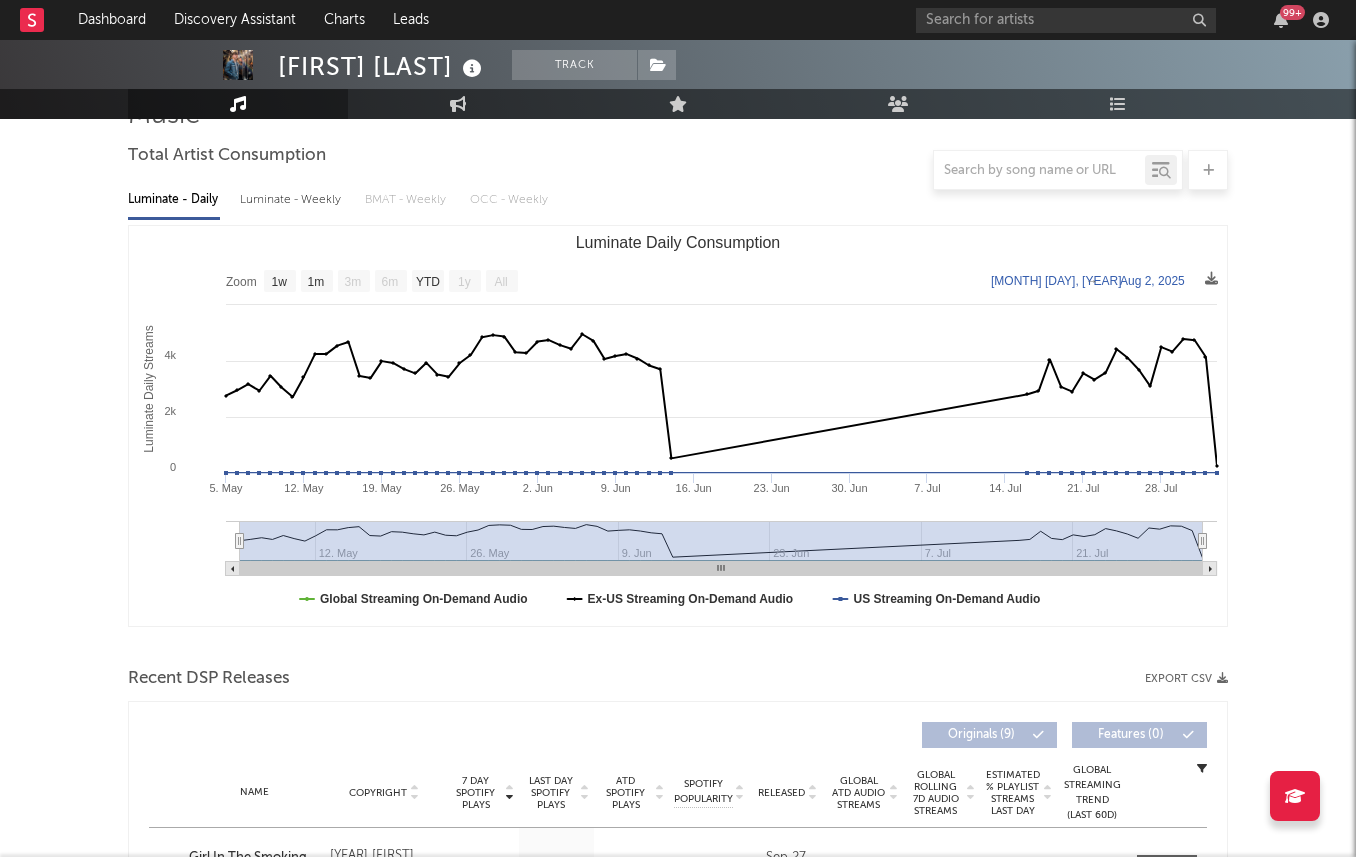 click on "Luminate - Weekly" at bounding box center (292, 200) 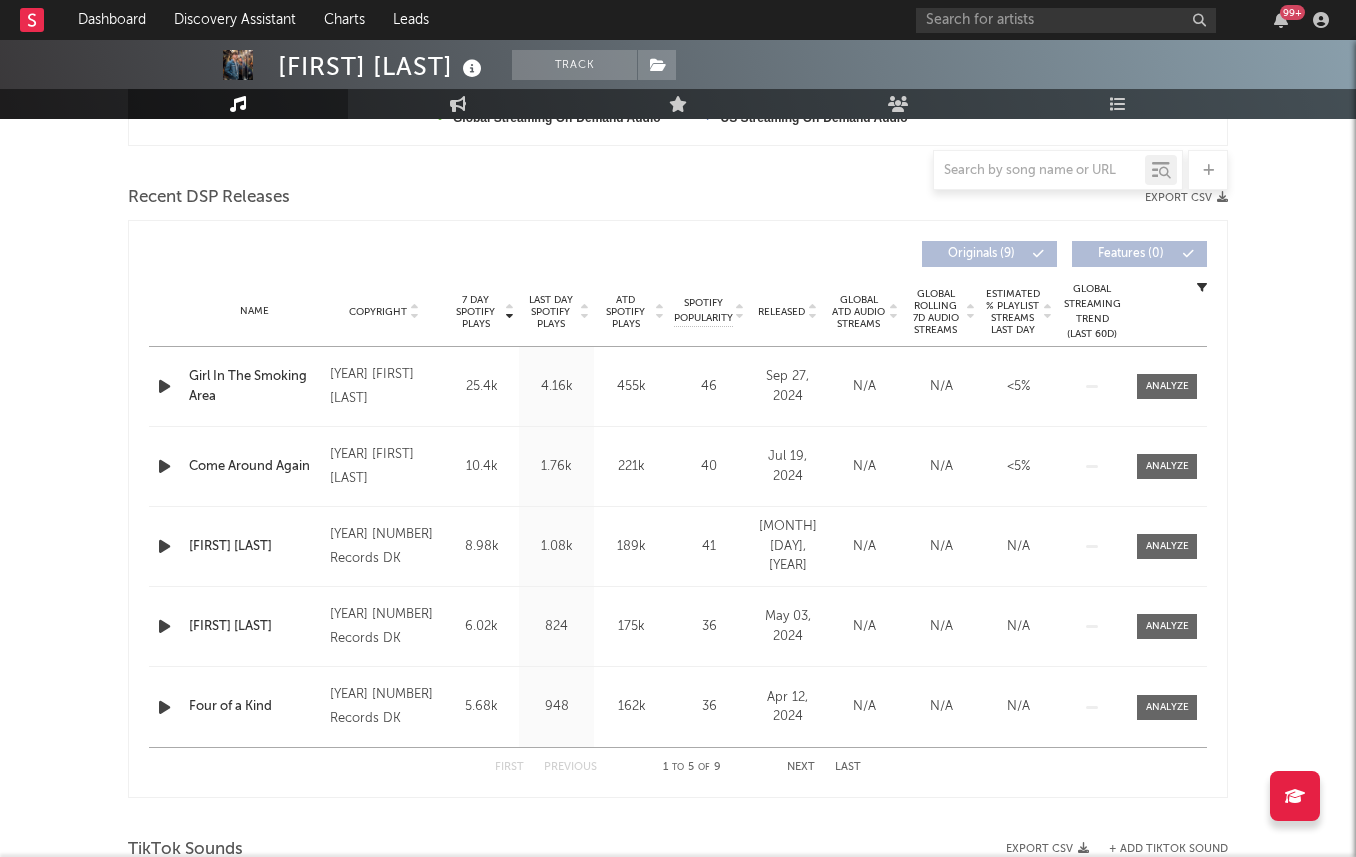 scroll, scrollTop: 0, scrollLeft: 0, axis: both 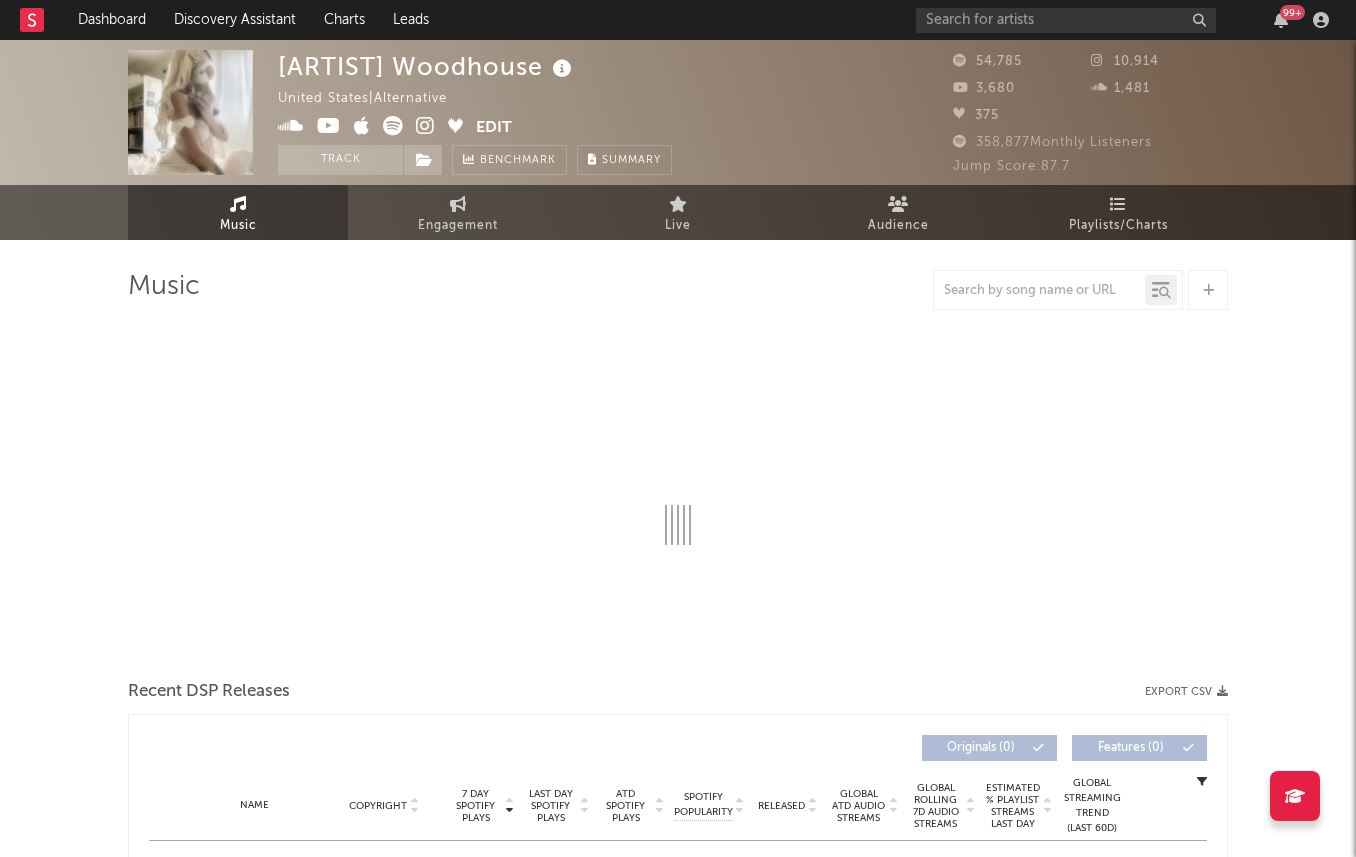 select on "6m" 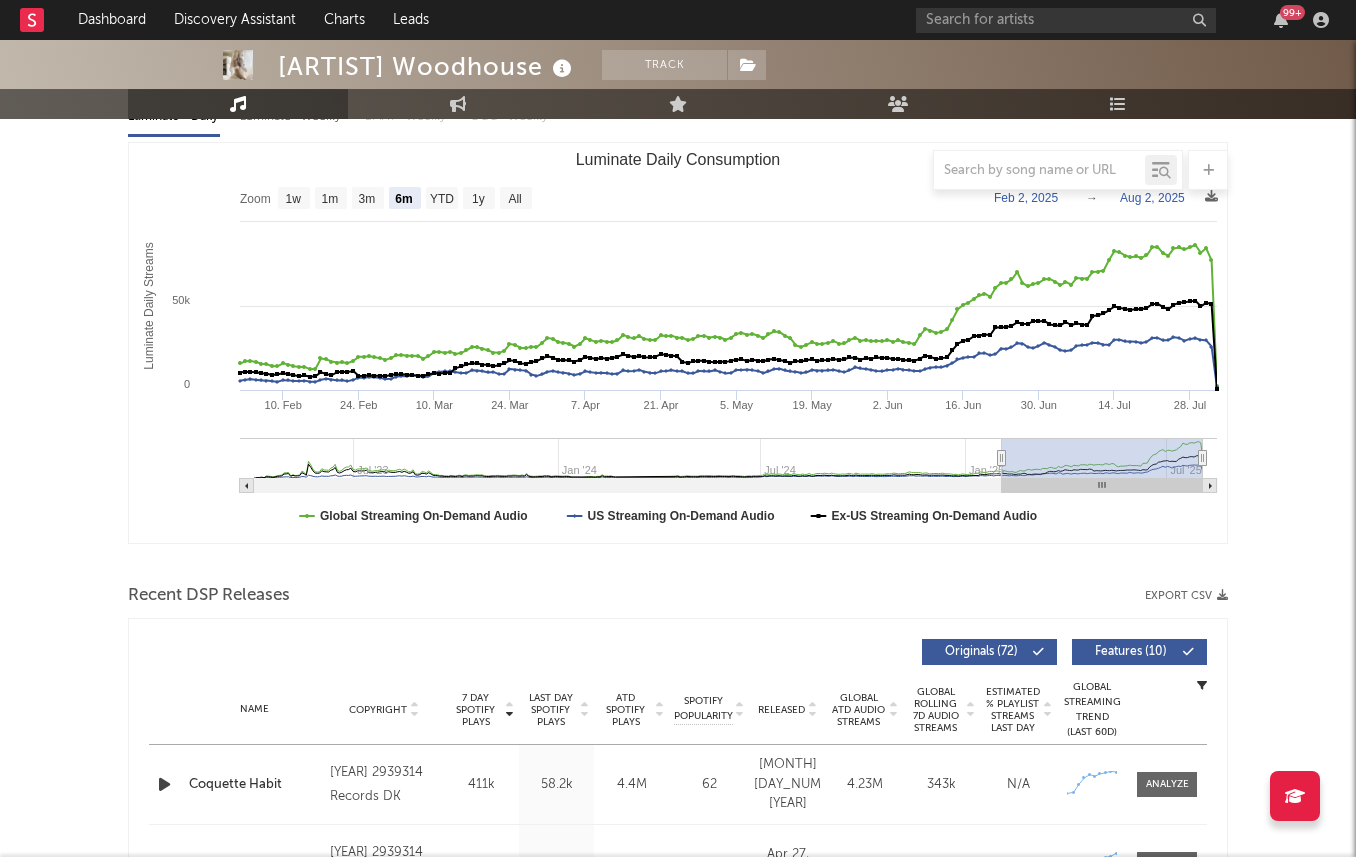 scroll, scrollTop: 191, scrollLeft: 0, axis: vertical 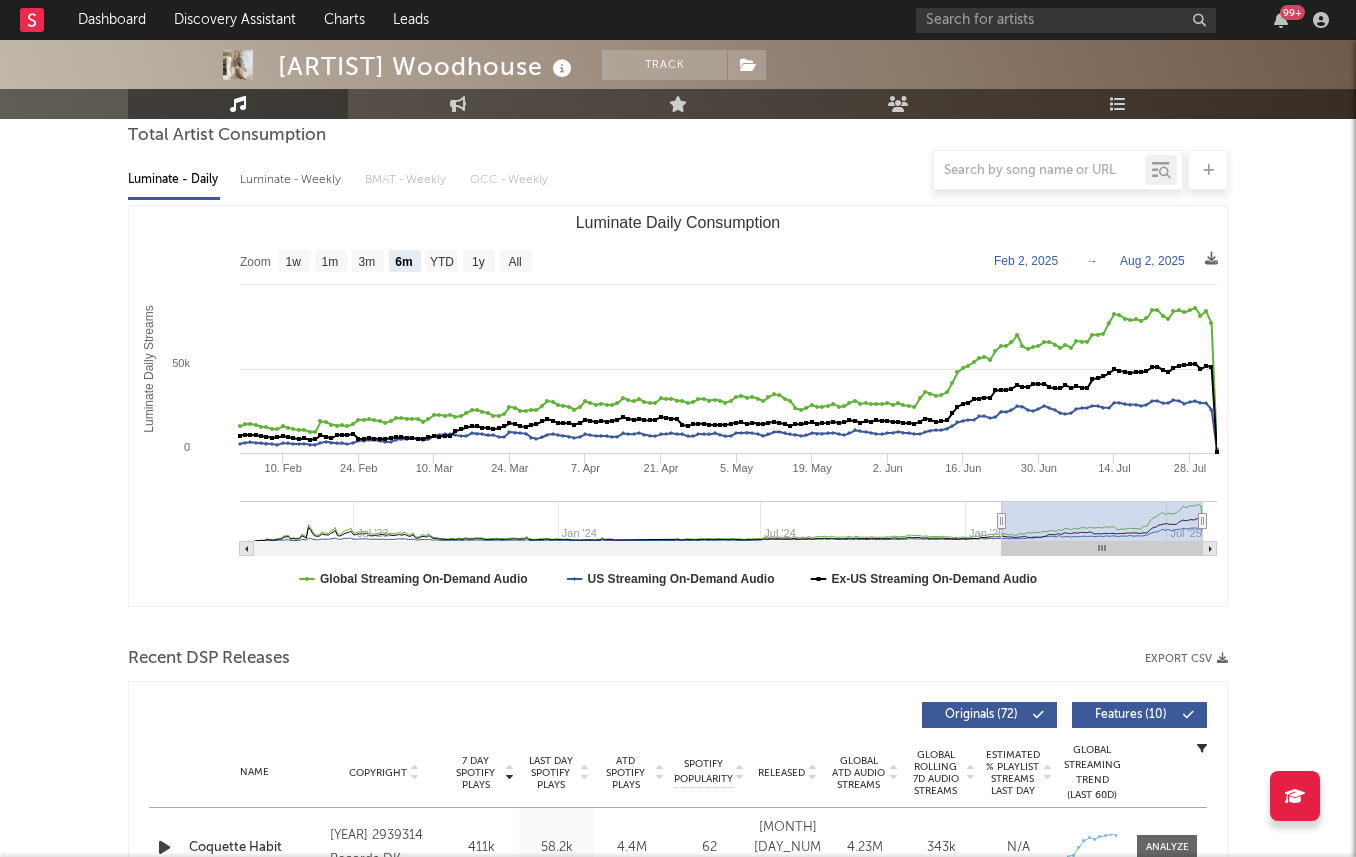 click at bounding box center [678, 170] 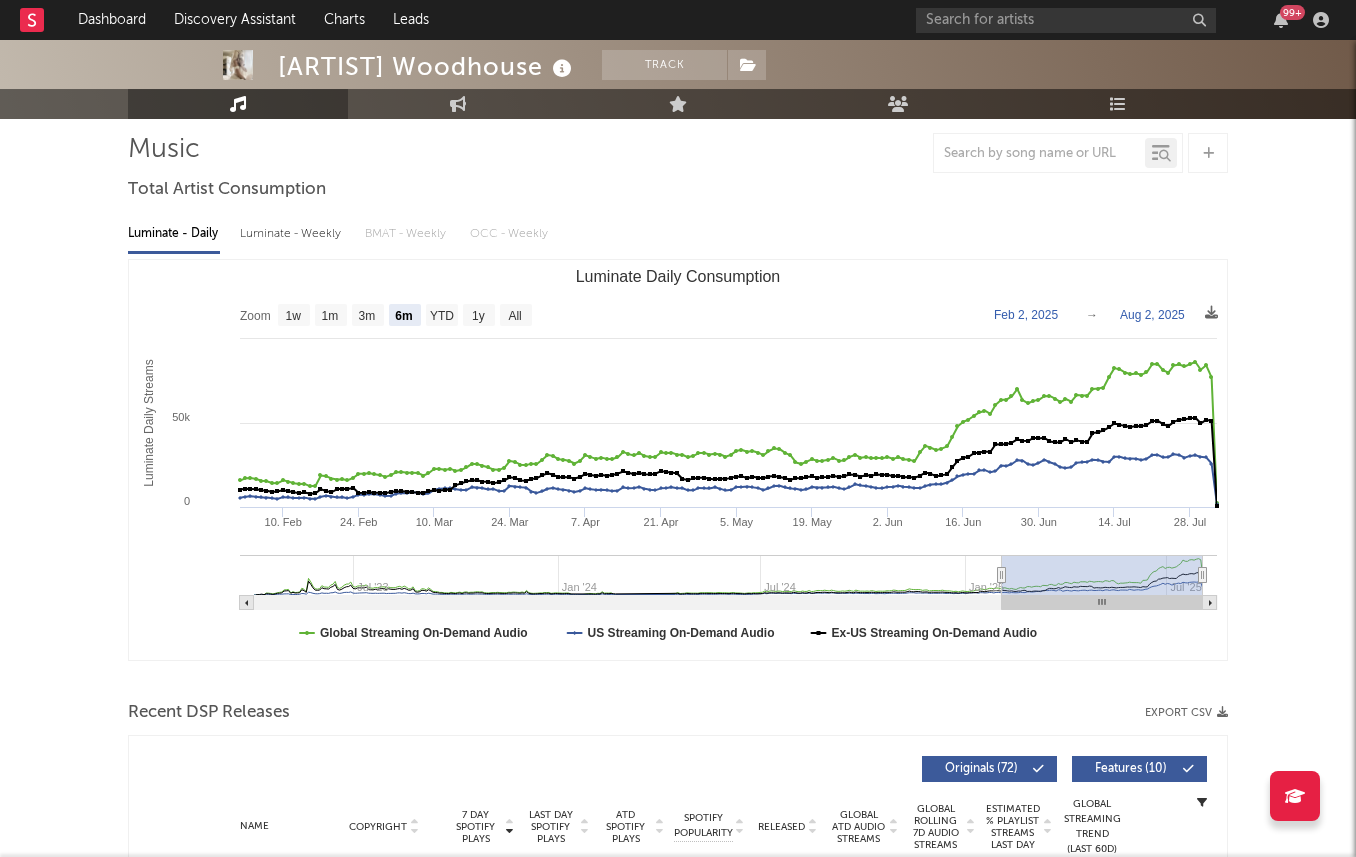 scroll, scrollTop: 0, scrollLeft: 0, axis: both 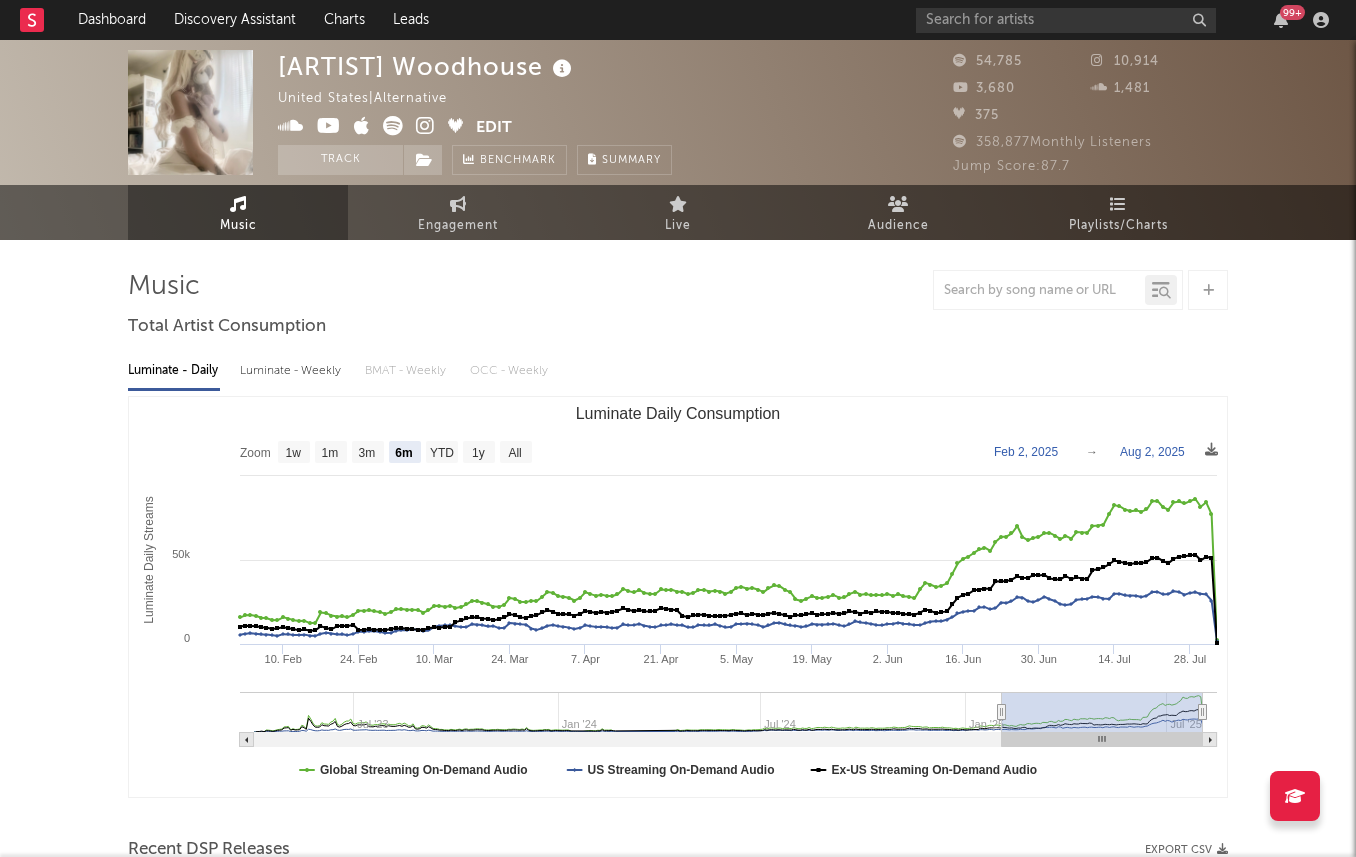 click on "Luminate - Weekly" at bounding box center (292, 371) 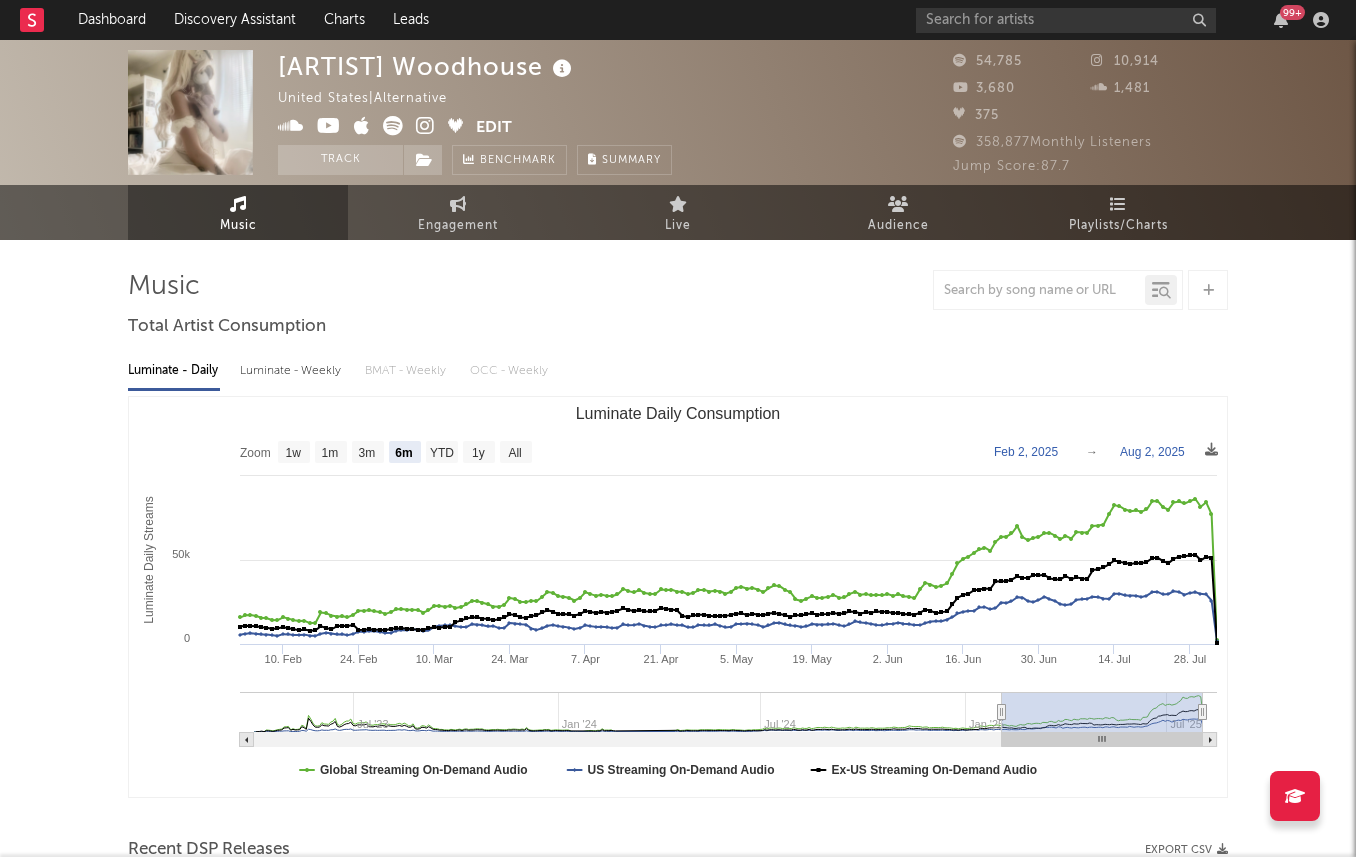 select on "6m" 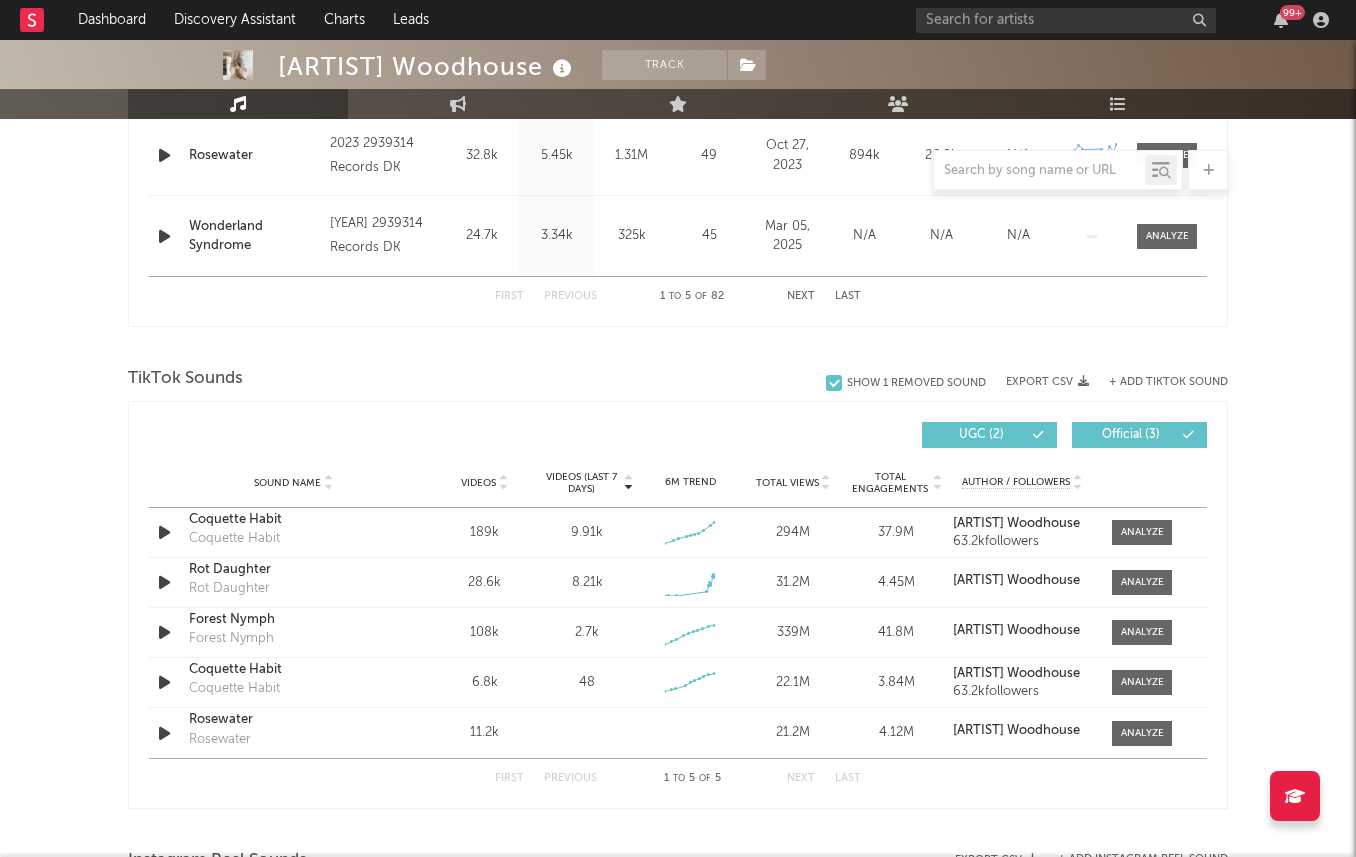 scroll, scrollTop: 1430, scrollLeft: 0, axis: vertical 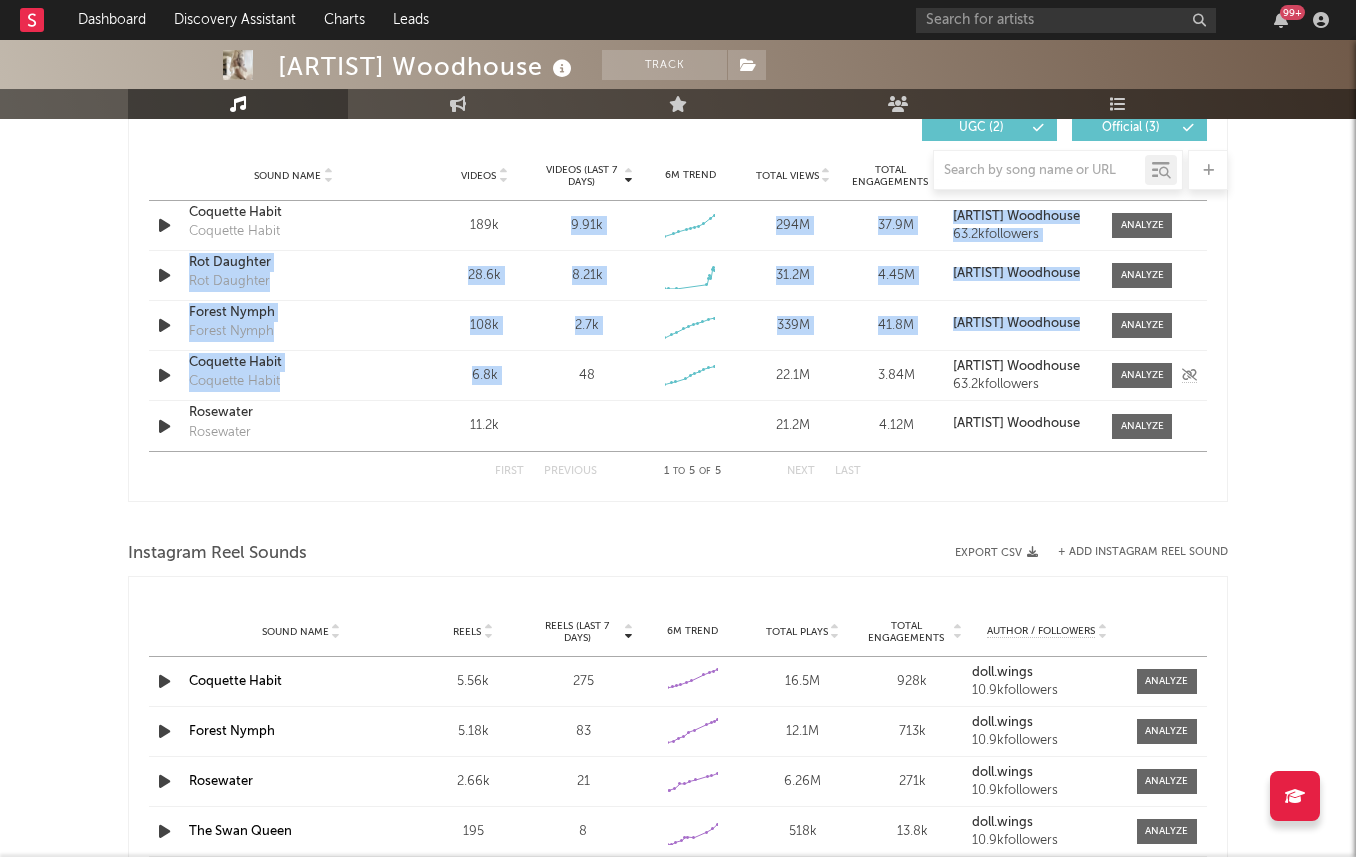 drag, startPoint x: 535, startPoint y: 220, endPoint x: 595, endPoint y: 354, distance: 146.81961 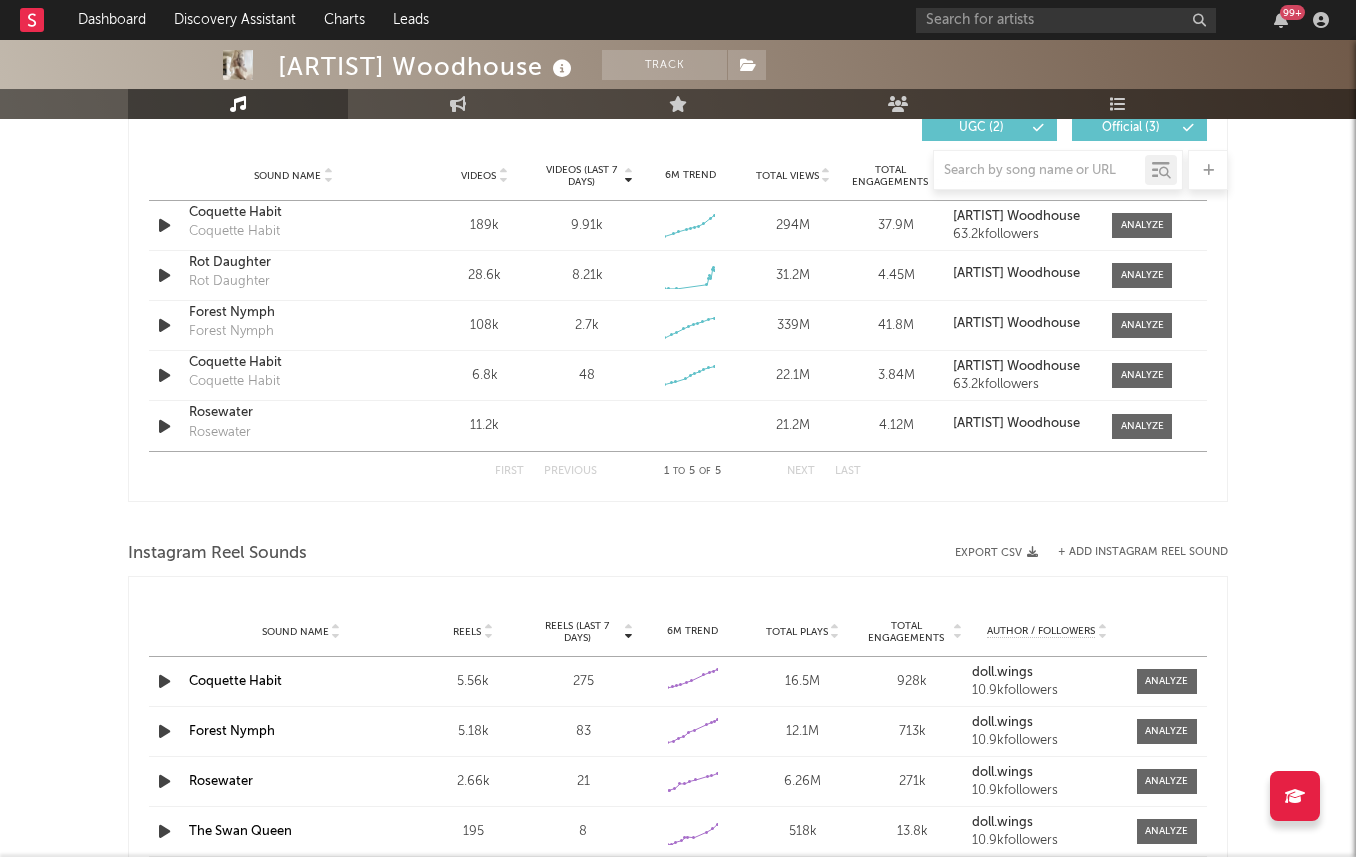 click at bounding box center (678, 522) 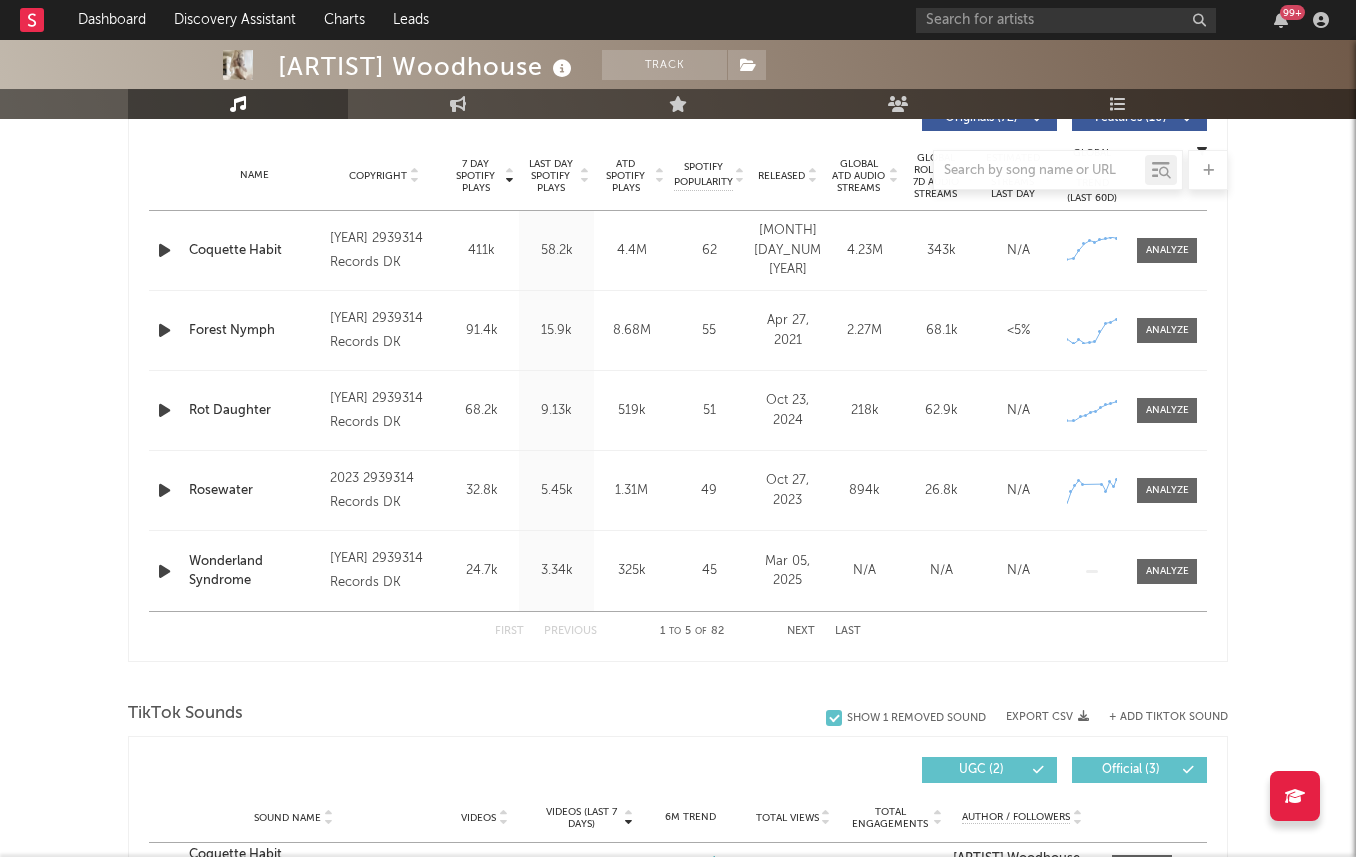 scroll, scrollTop: 770, scrollLeft: 0, axis: vertical 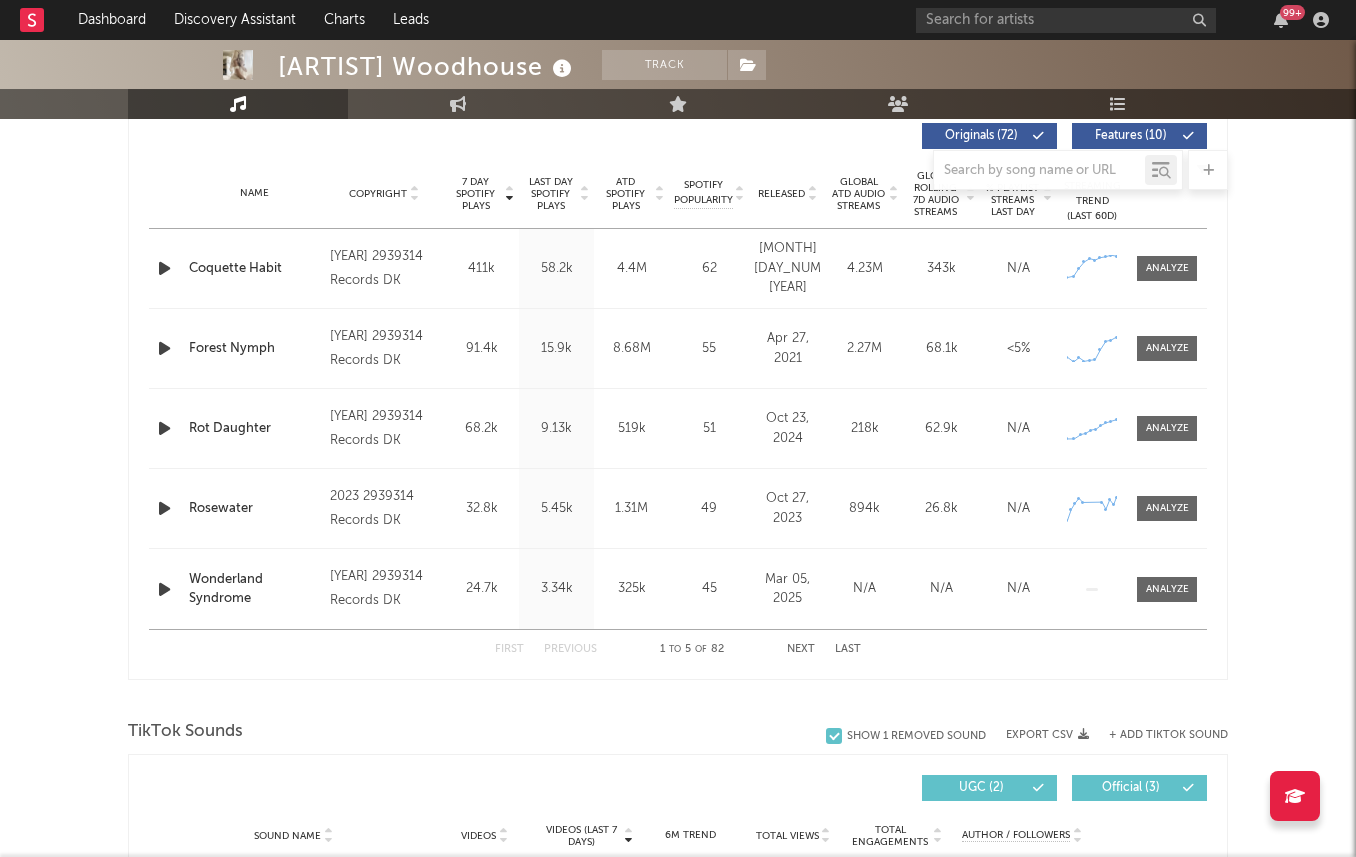 click on "Released" at bounding box center (781, 194) 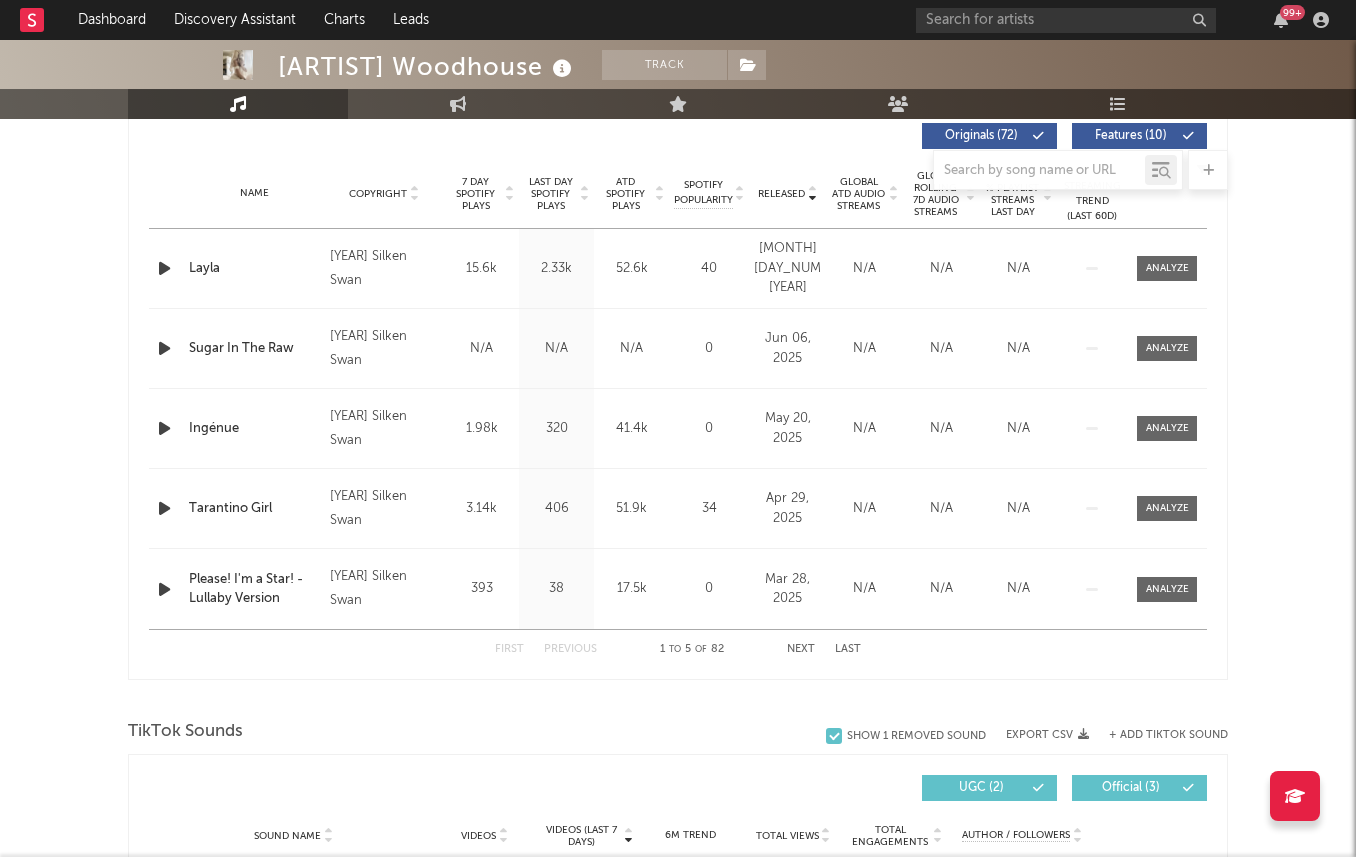 click on "Next" at bounding box center (801, 649) 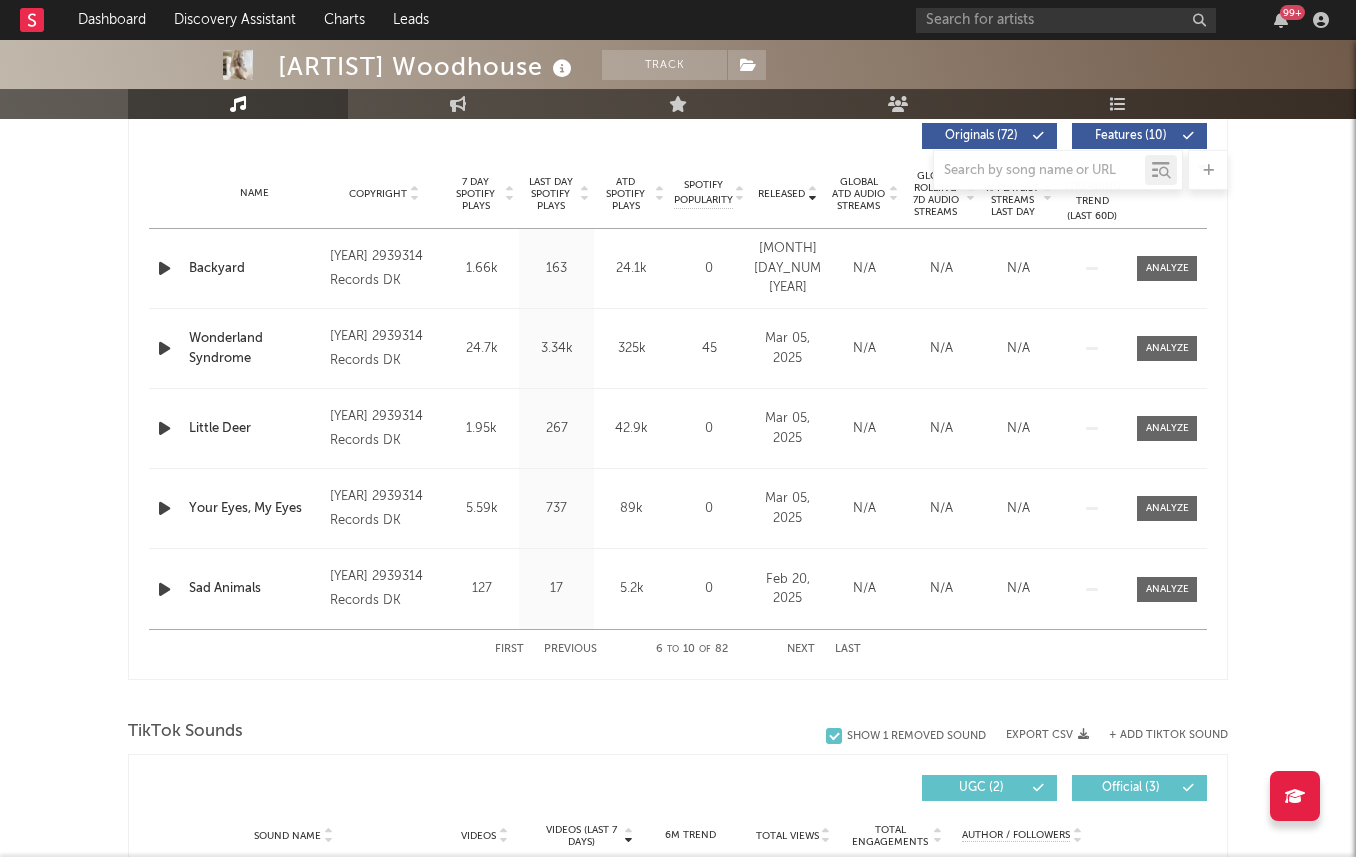 click on "Last" at bounding box center (848, 649) 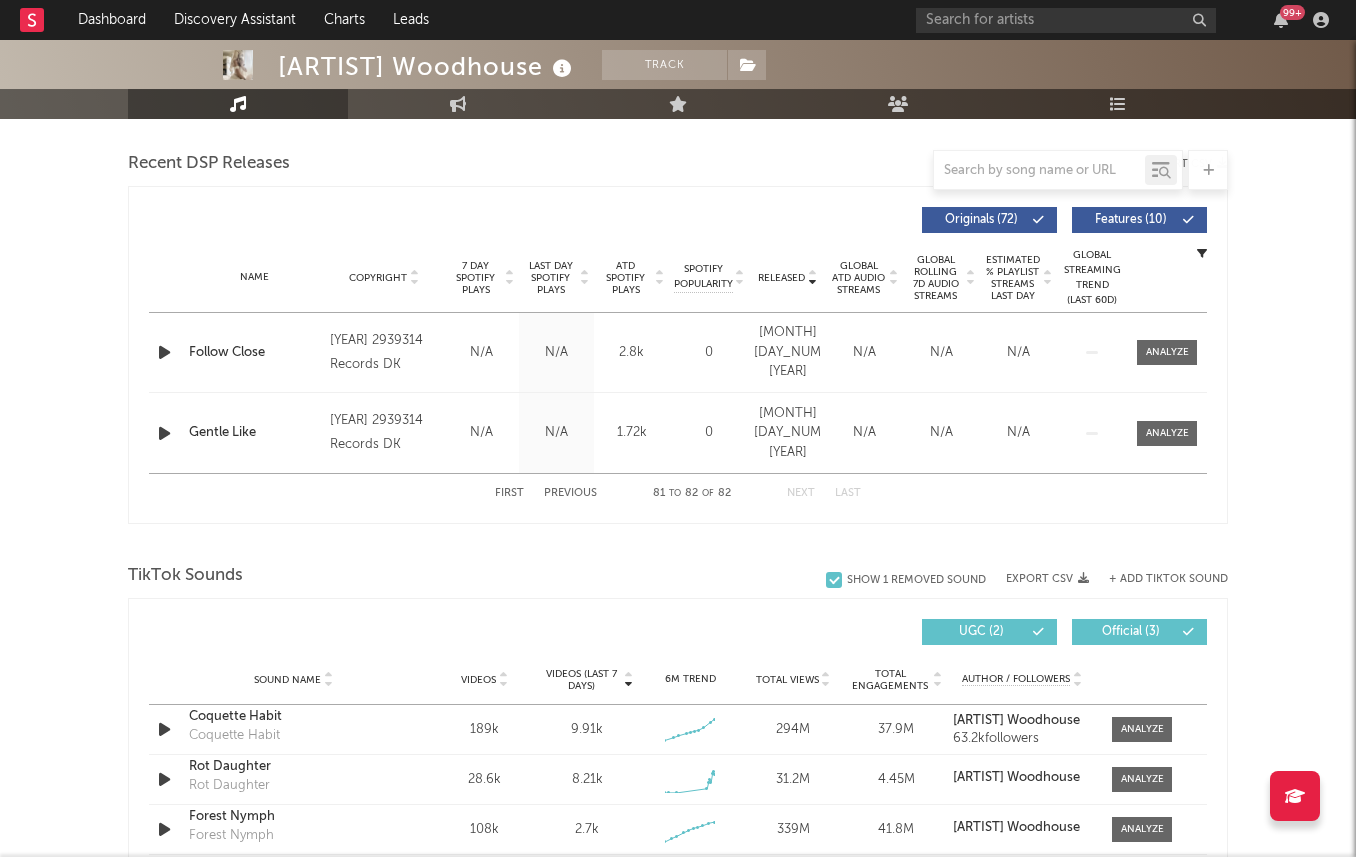 scroll, scrollTop: 679, scrollLeft: 0, axis: vertical 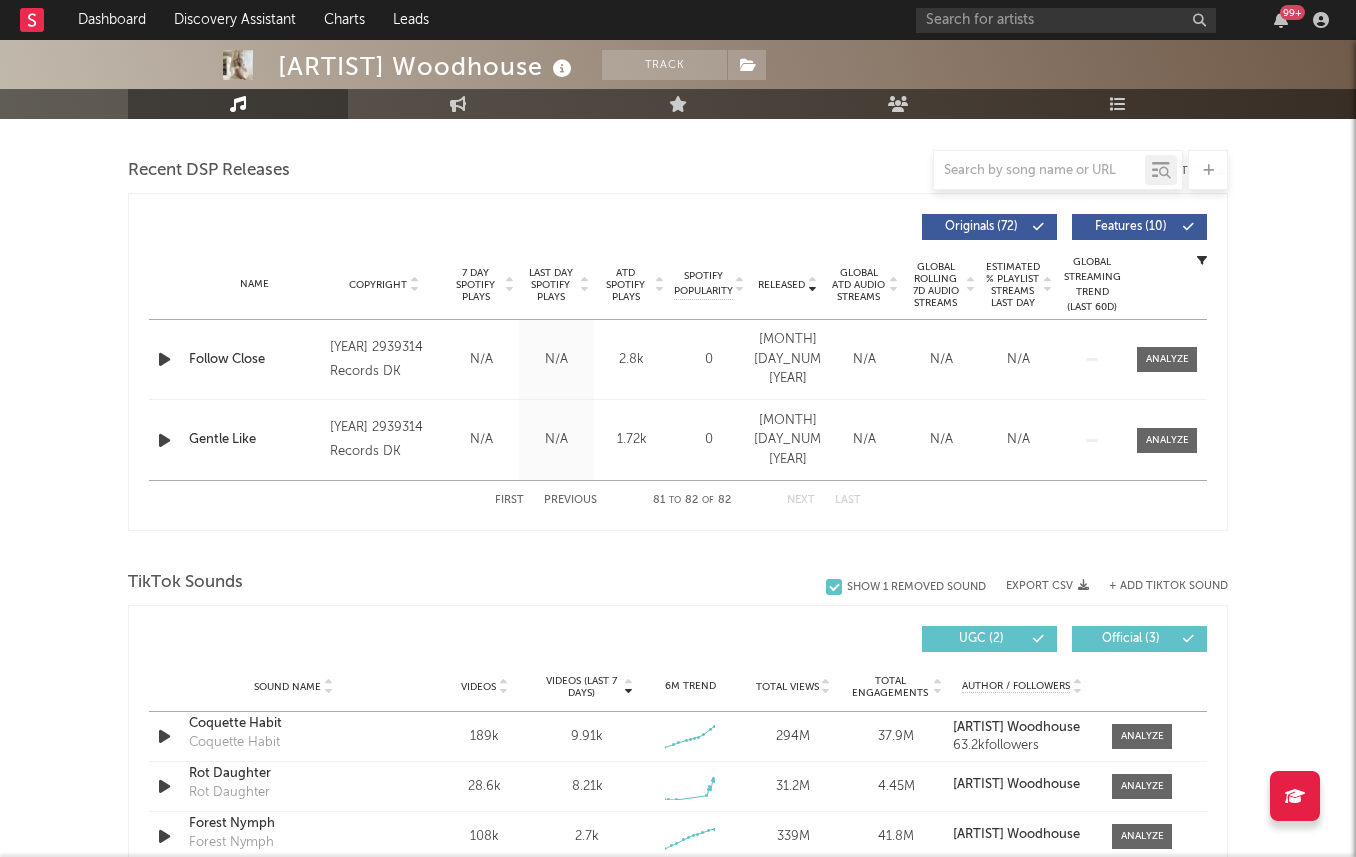 click on "Released" at bounding box center [781, 285] 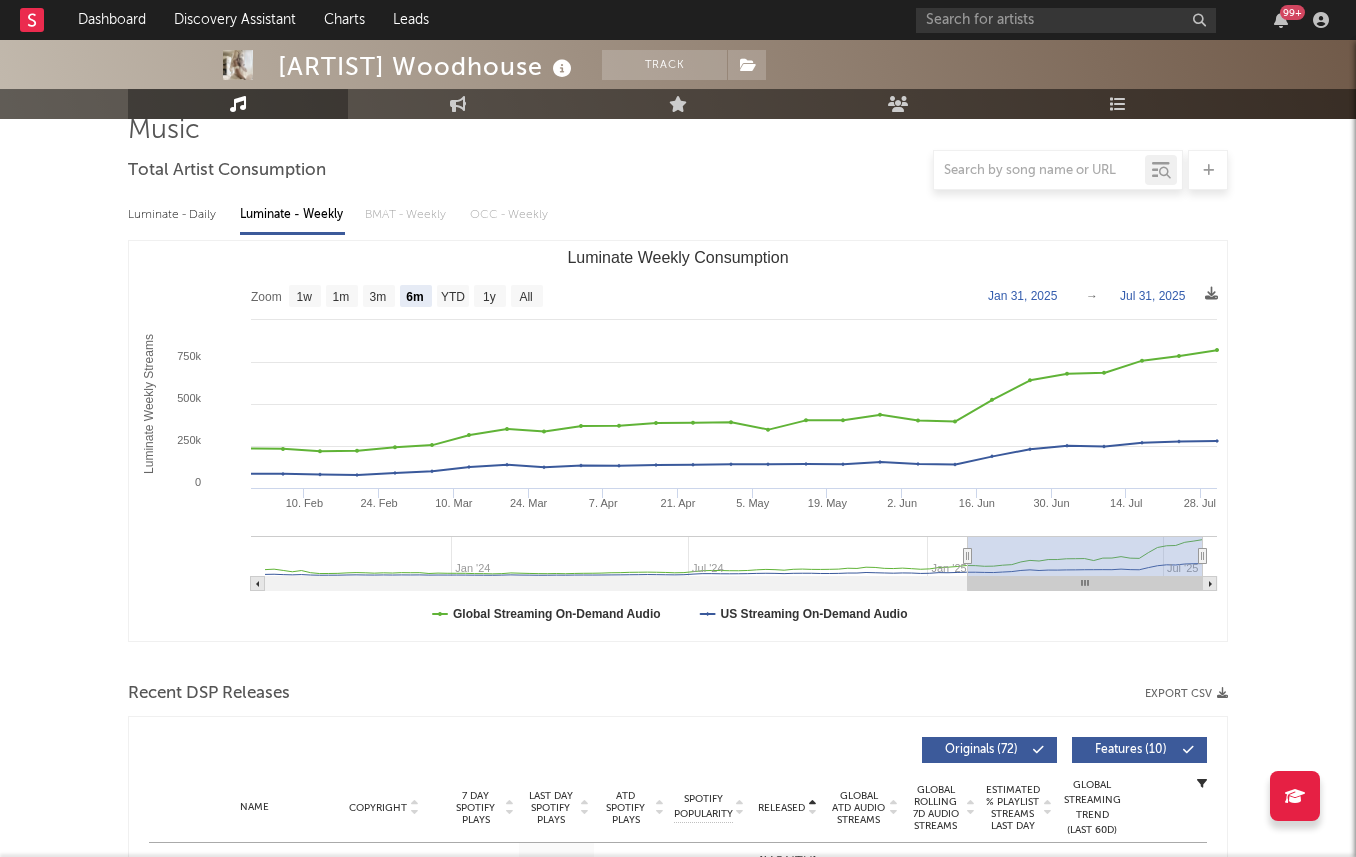 scroll, scrollTop: 155, scrollLeft: 0, axis: vertical 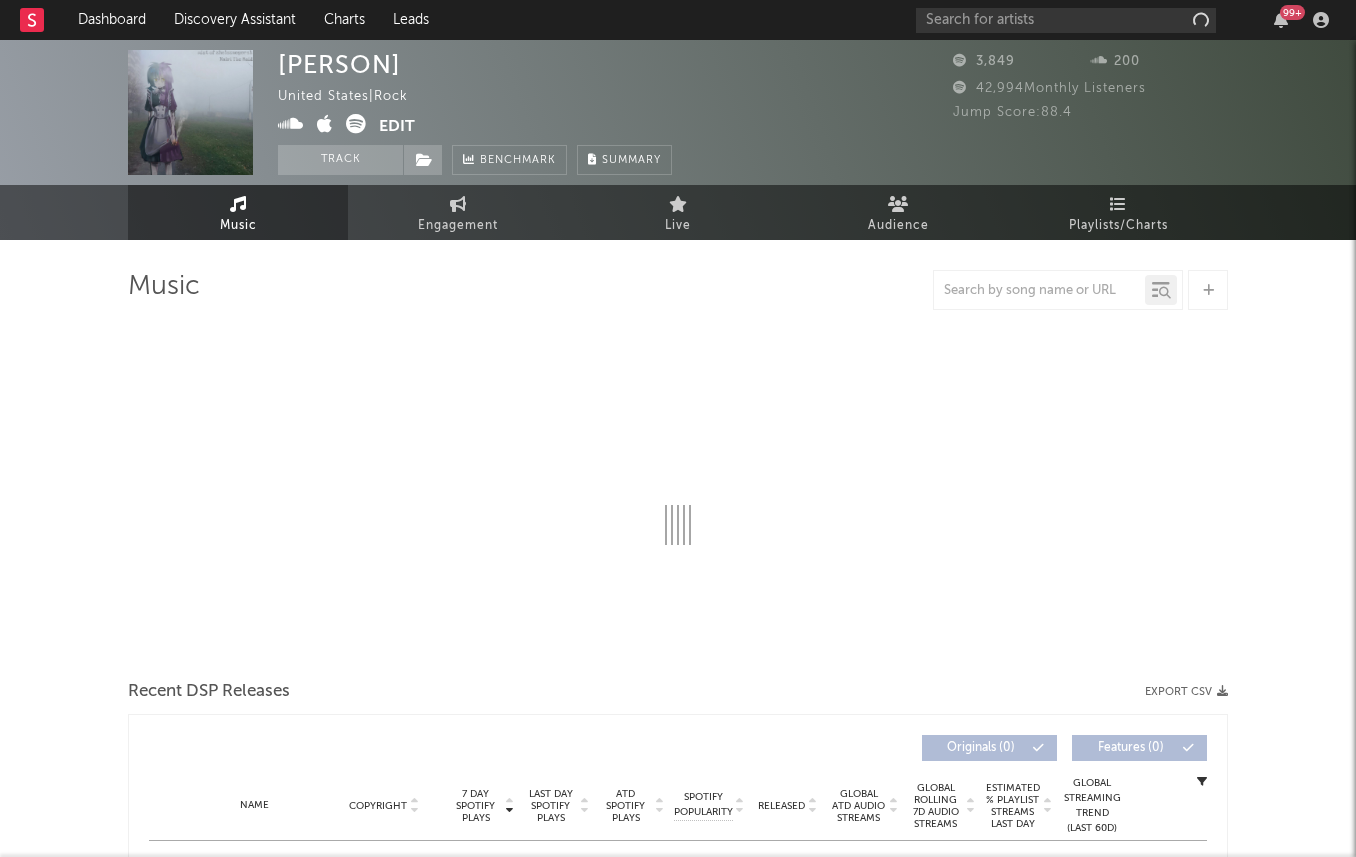 select on "1w" 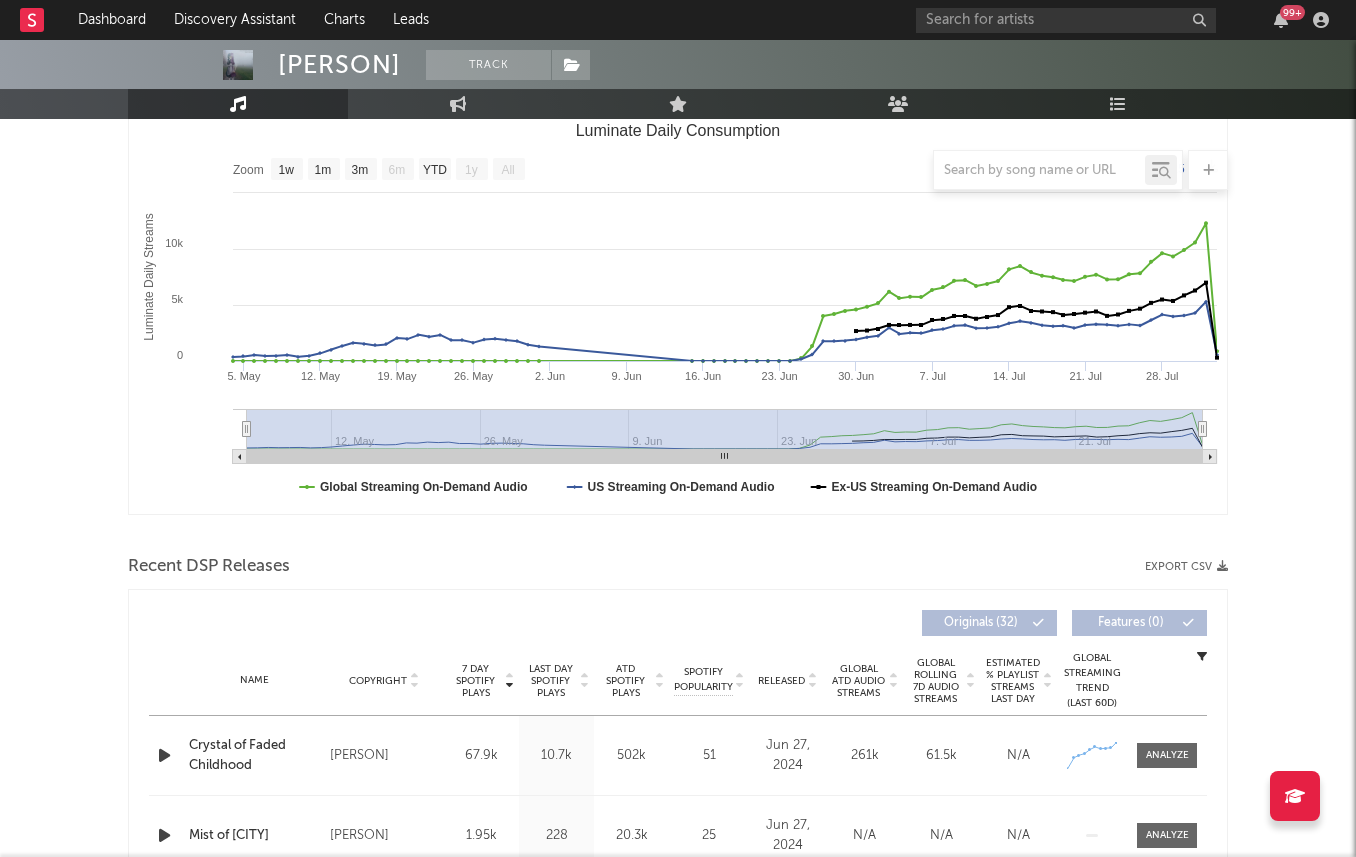 scroll, scrollTop: 443, scrollLeft: 0, axis: vertical 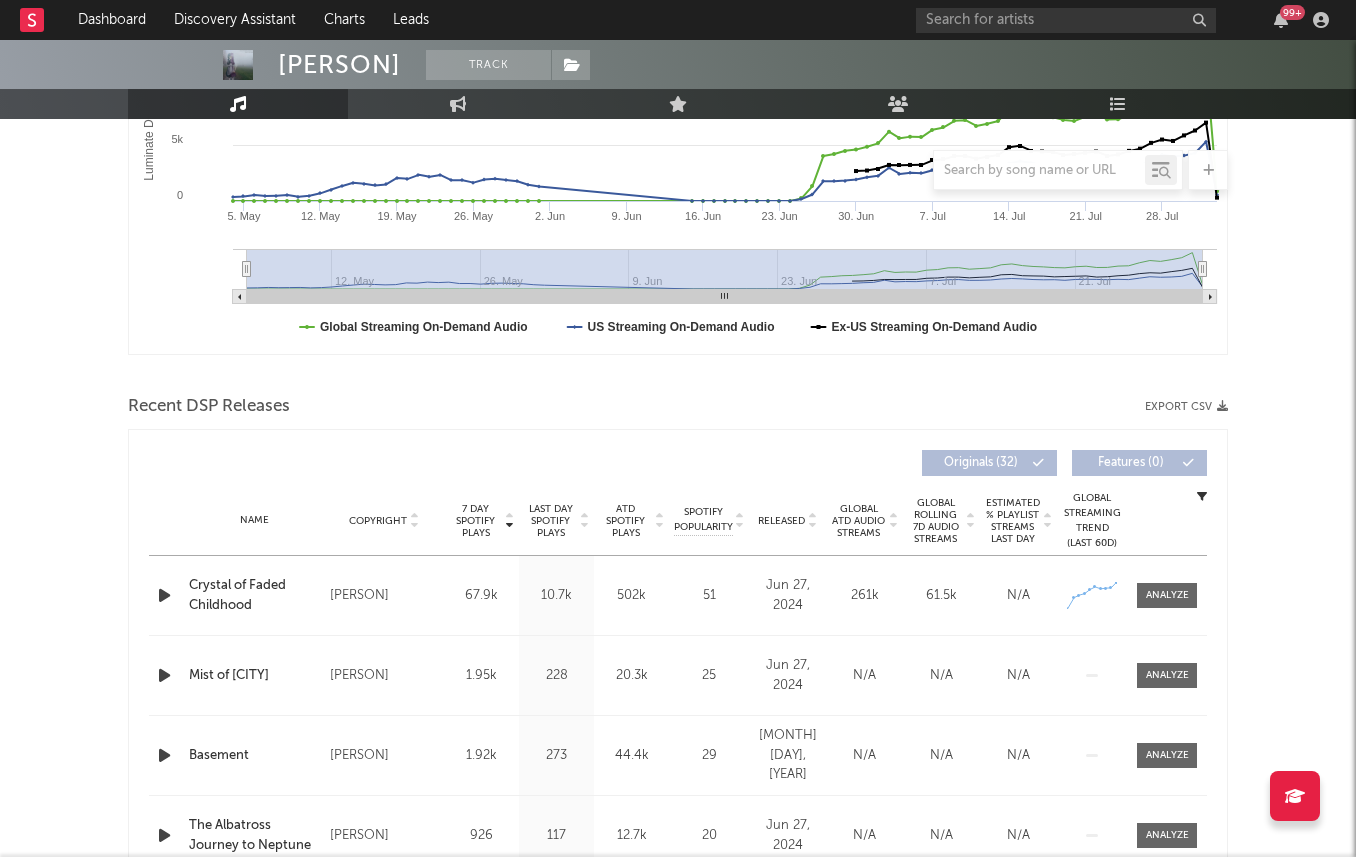 click on "Last Day Spotify Plays" at bounding box center (550, 521) 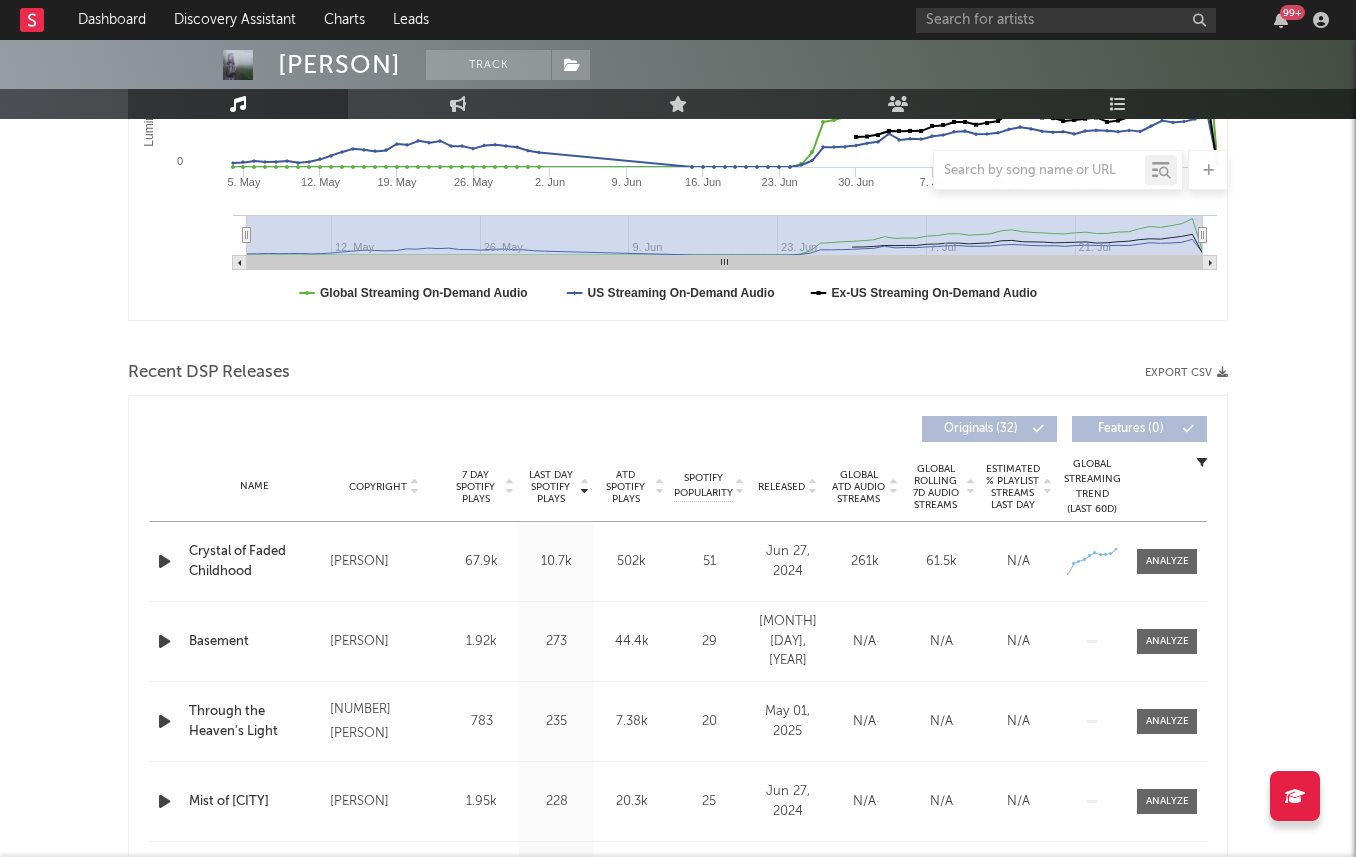 scroll, scrollTop: 486, scrollLeft: 0, axis: vertical 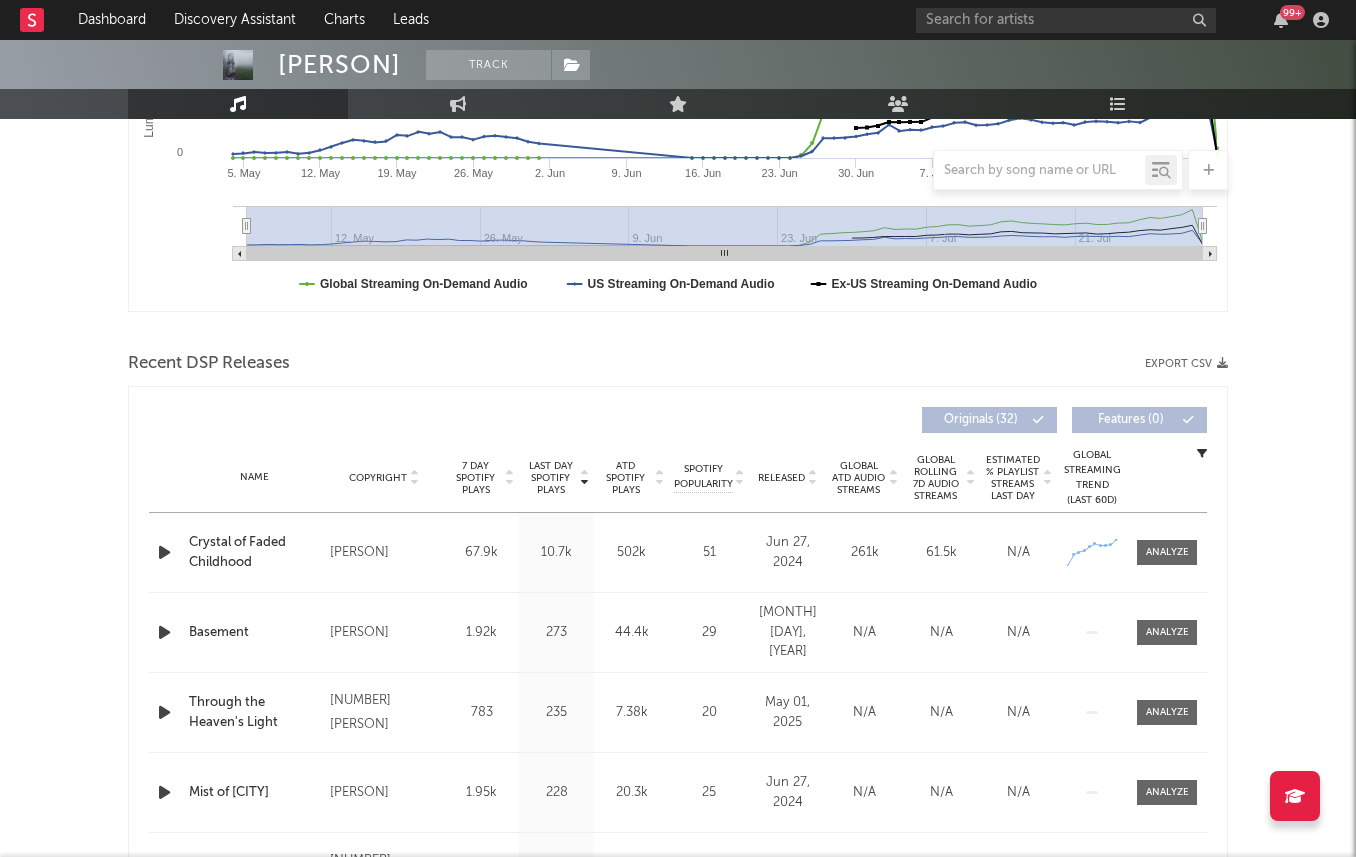 click on "7 Day Spotify Plays" at bounding box center [475, 478] 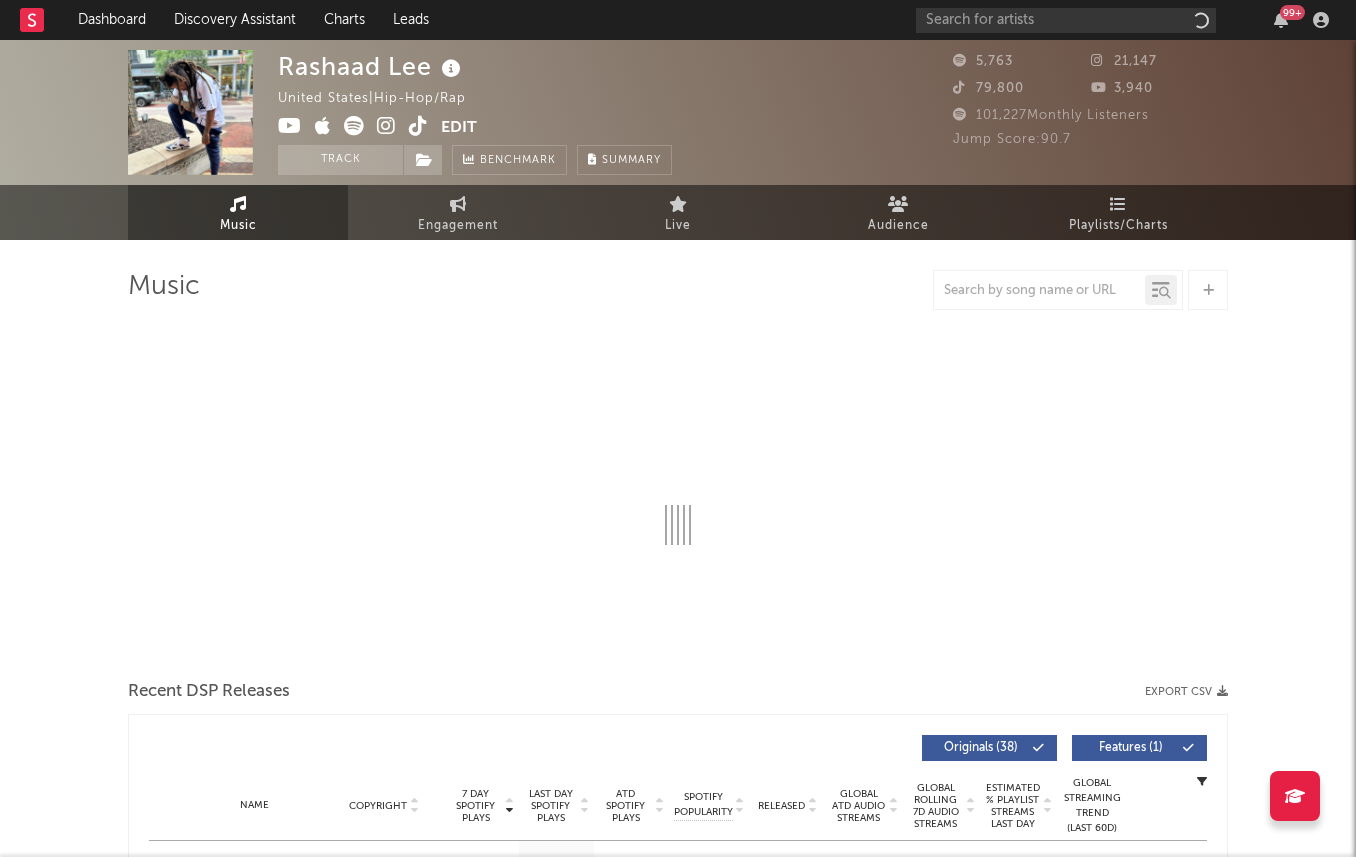 select on "6m" 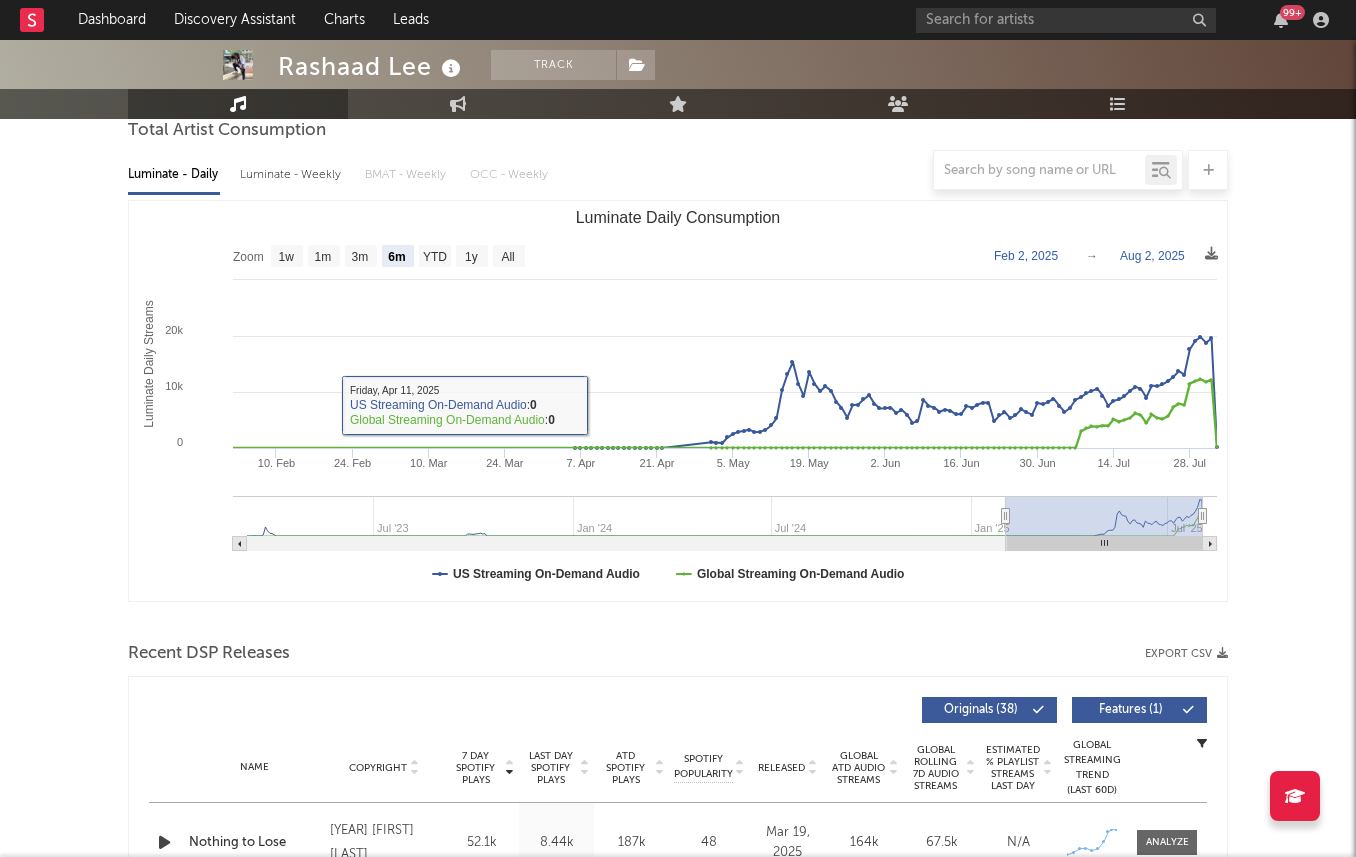 scroll, scrollTop: 48, scrollLeft: 0, axis: vertical 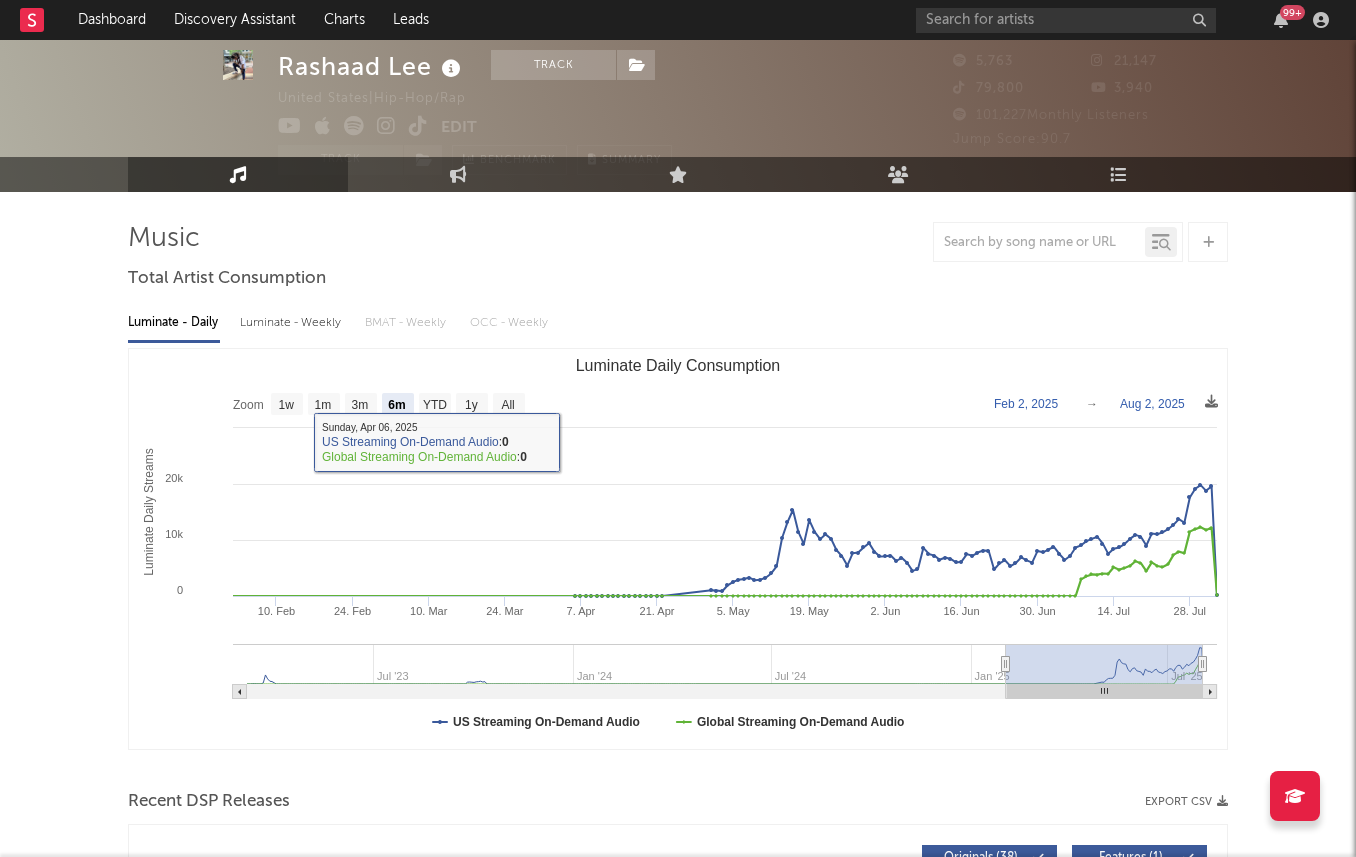 click on "Luminate - Weekly" at bounding box center [292, 323] 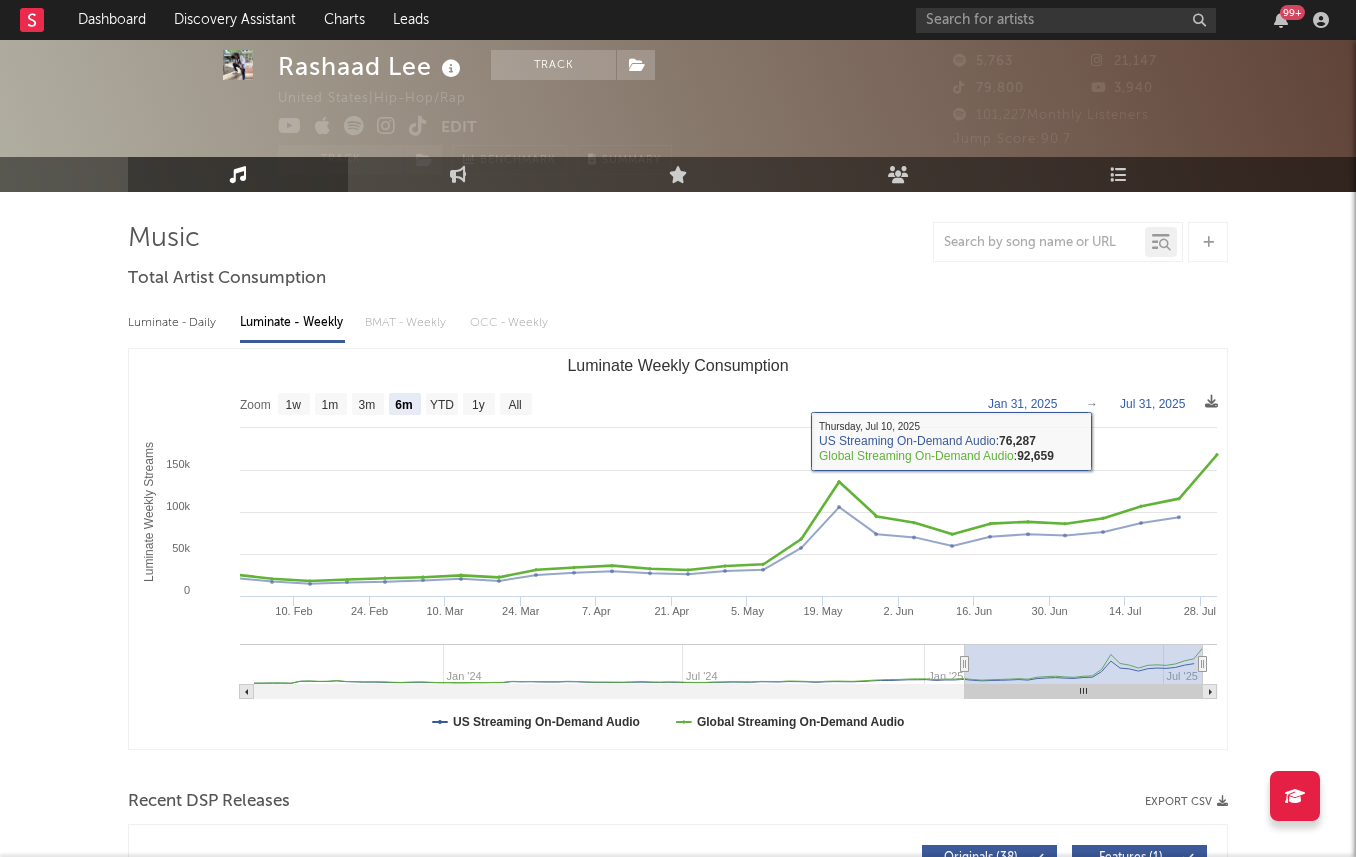 scroll, scrollTop: 0, scrollLeft: 0, axis: both 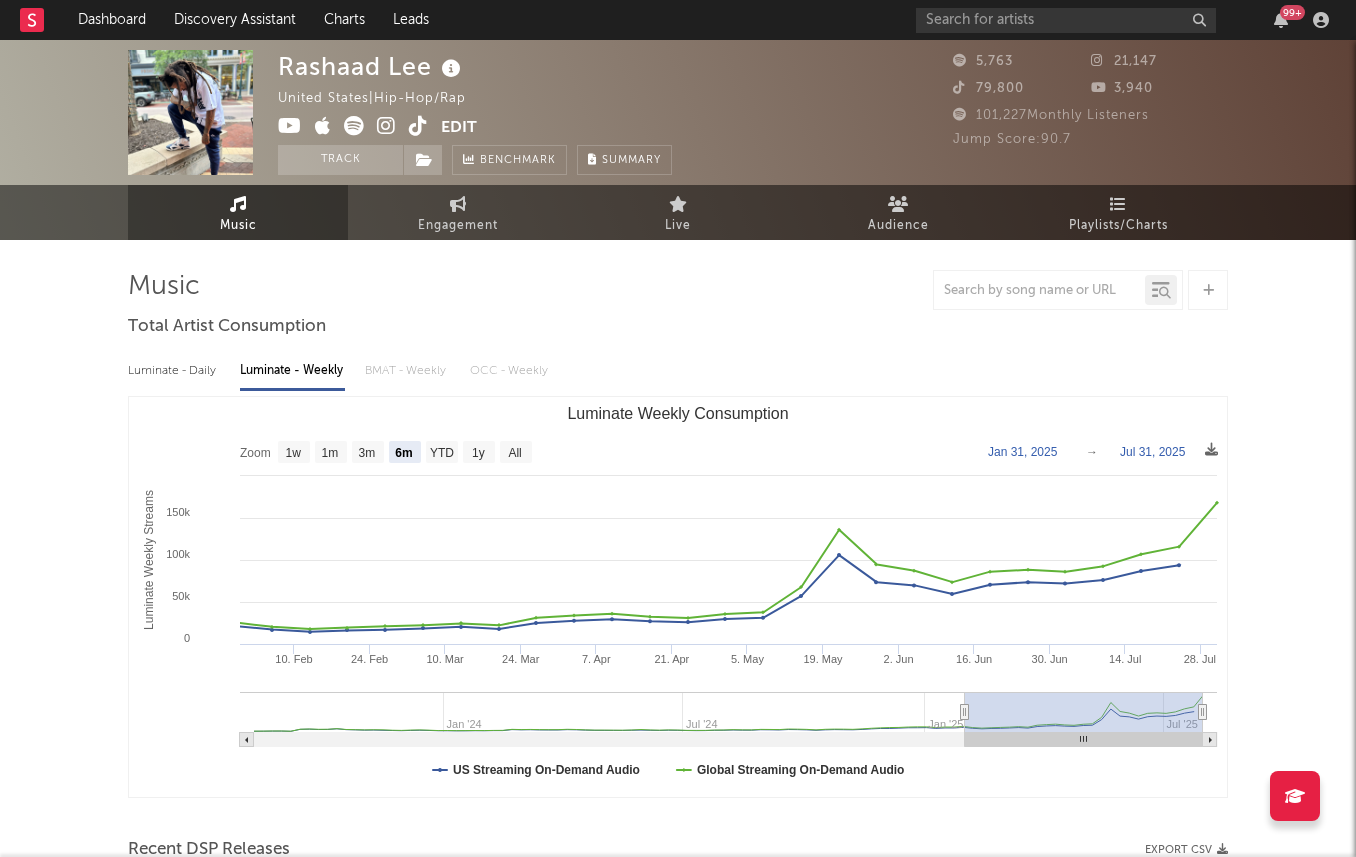 click at bounding box center [386, 126] 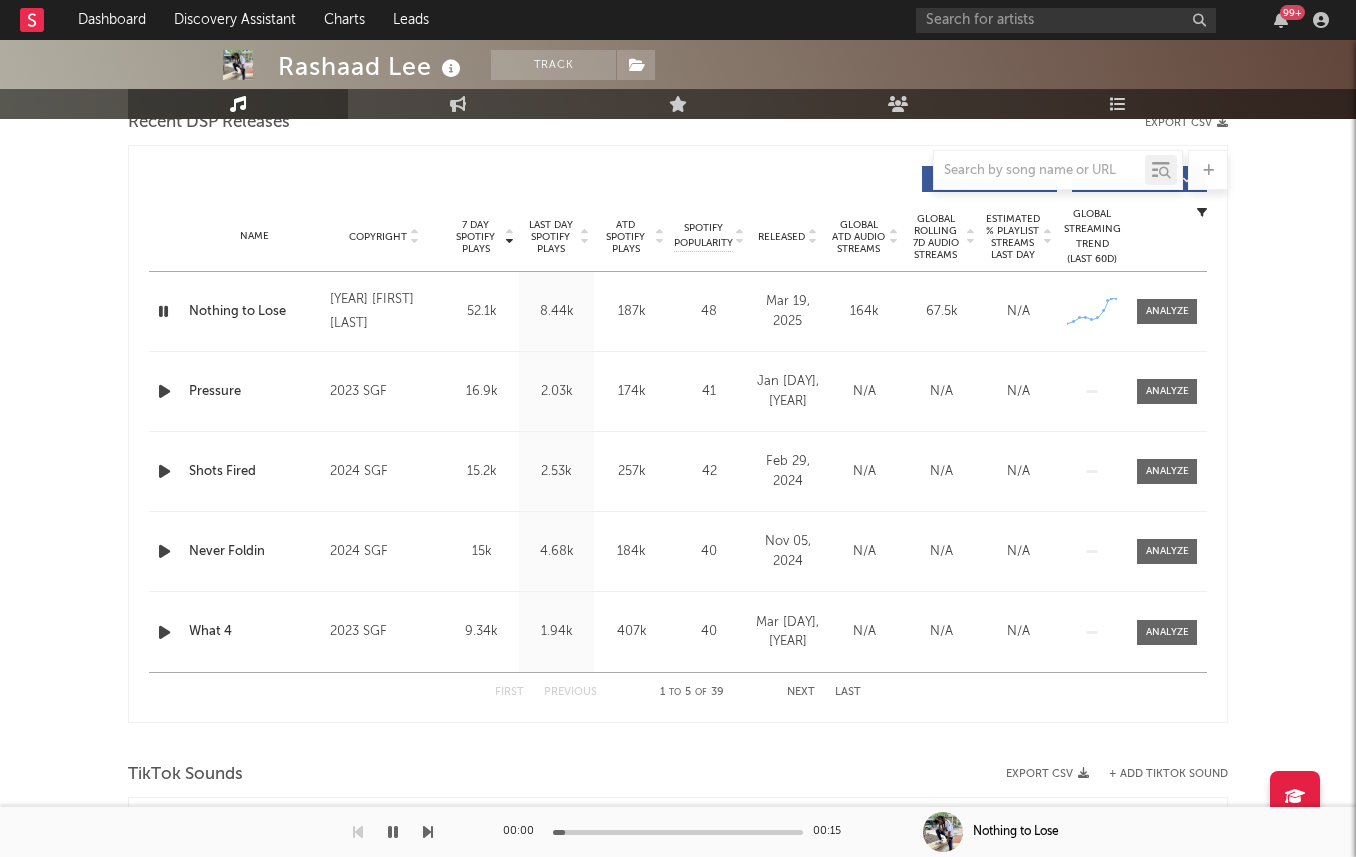 scroll, scrollTop: 721, scrollLeft: 0, axis: vertical 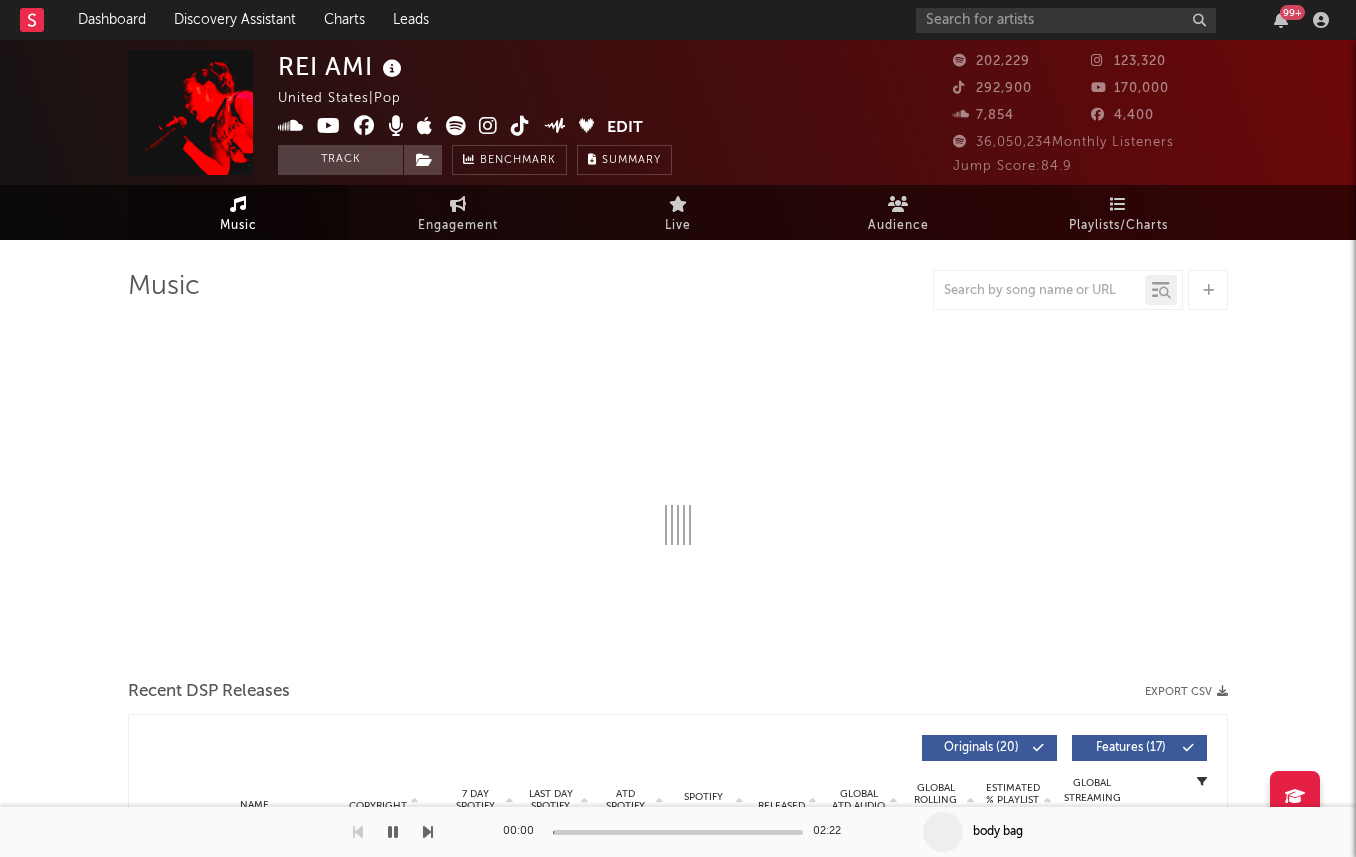 select on "6m" 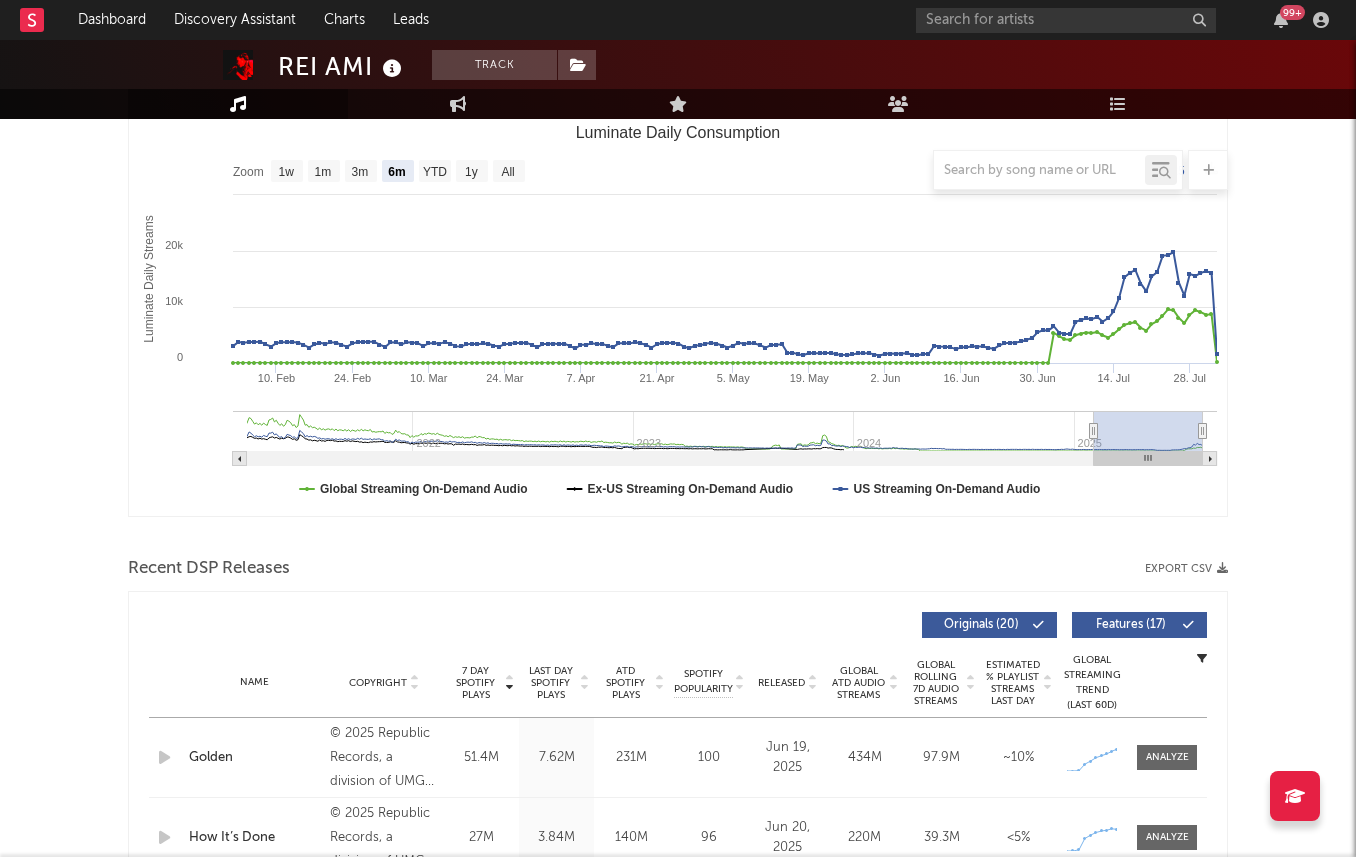 scroll, scrollTop: 246, scrollLeft: 0, axis: vertical 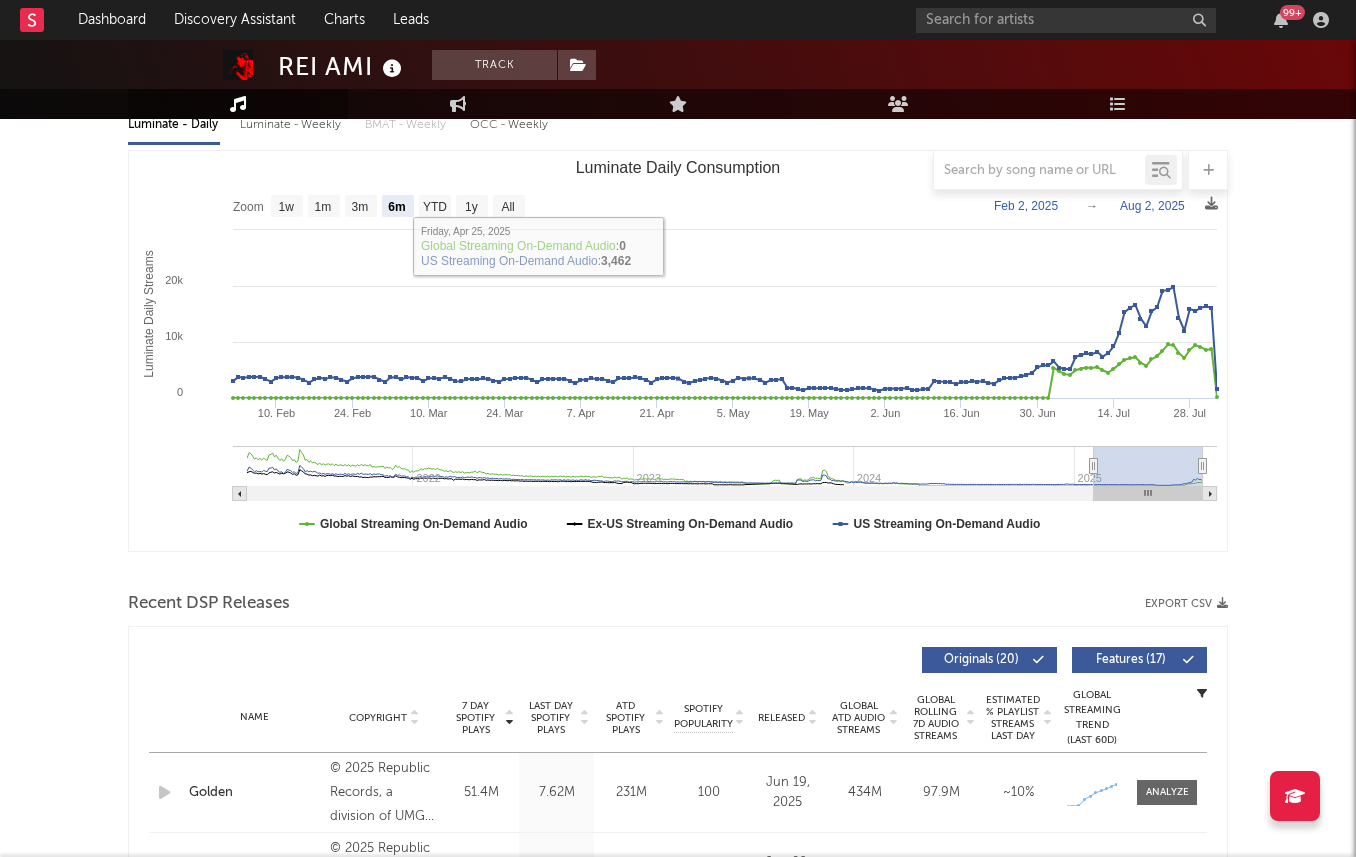 click at bounding box center [392, 69] 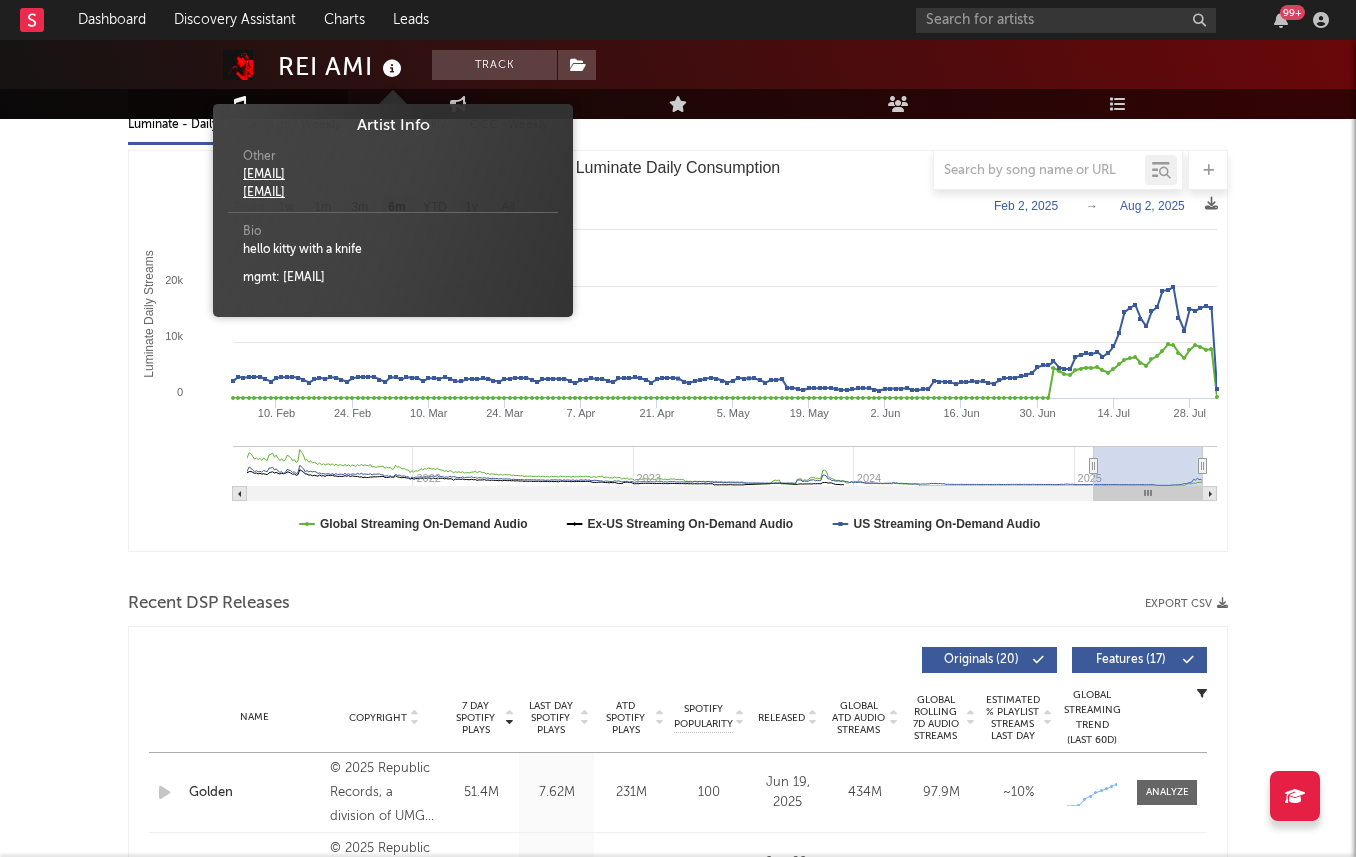 click at bounding box center (678, 170) 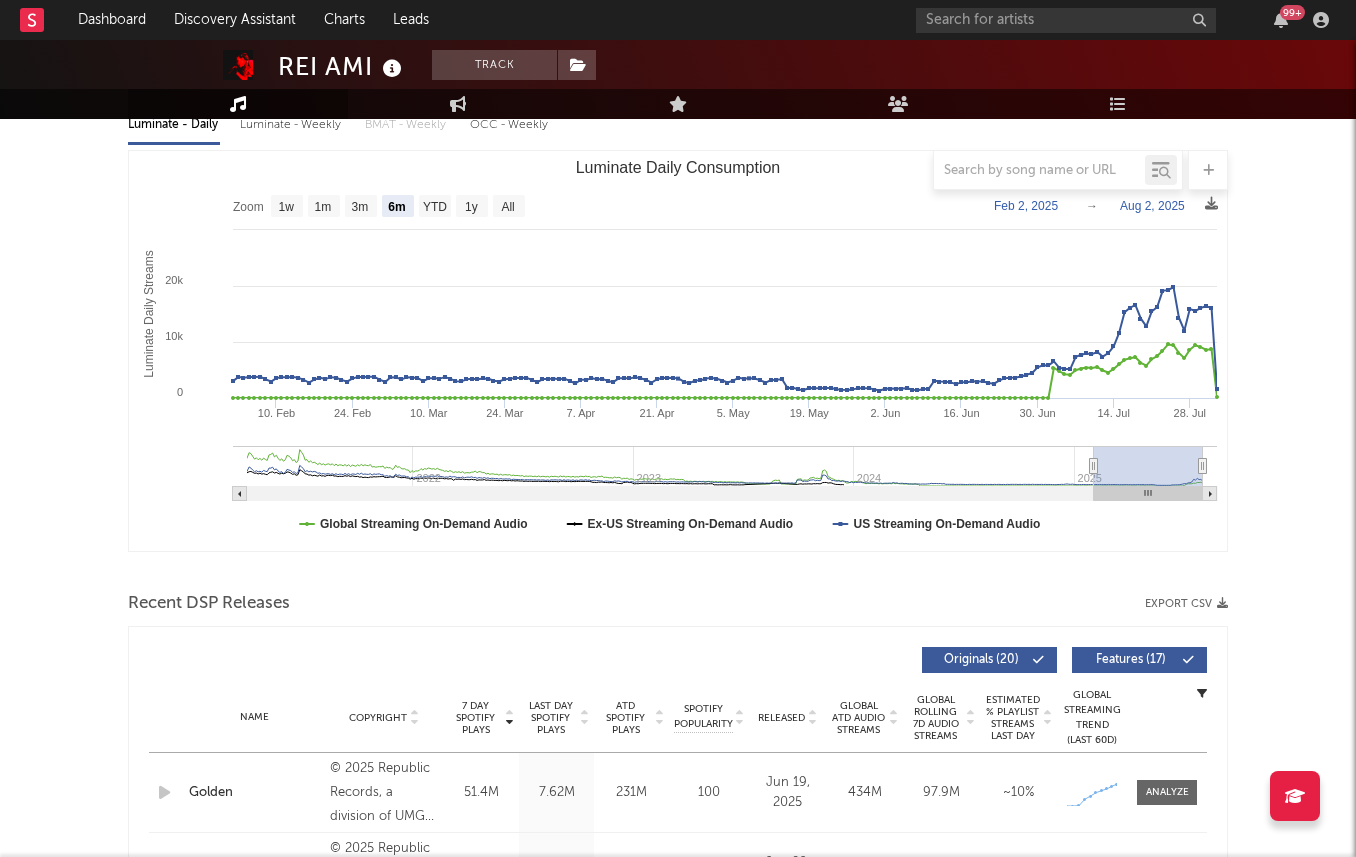 scroll, scrollTop: 0, scrollLeft: 0, axis: both 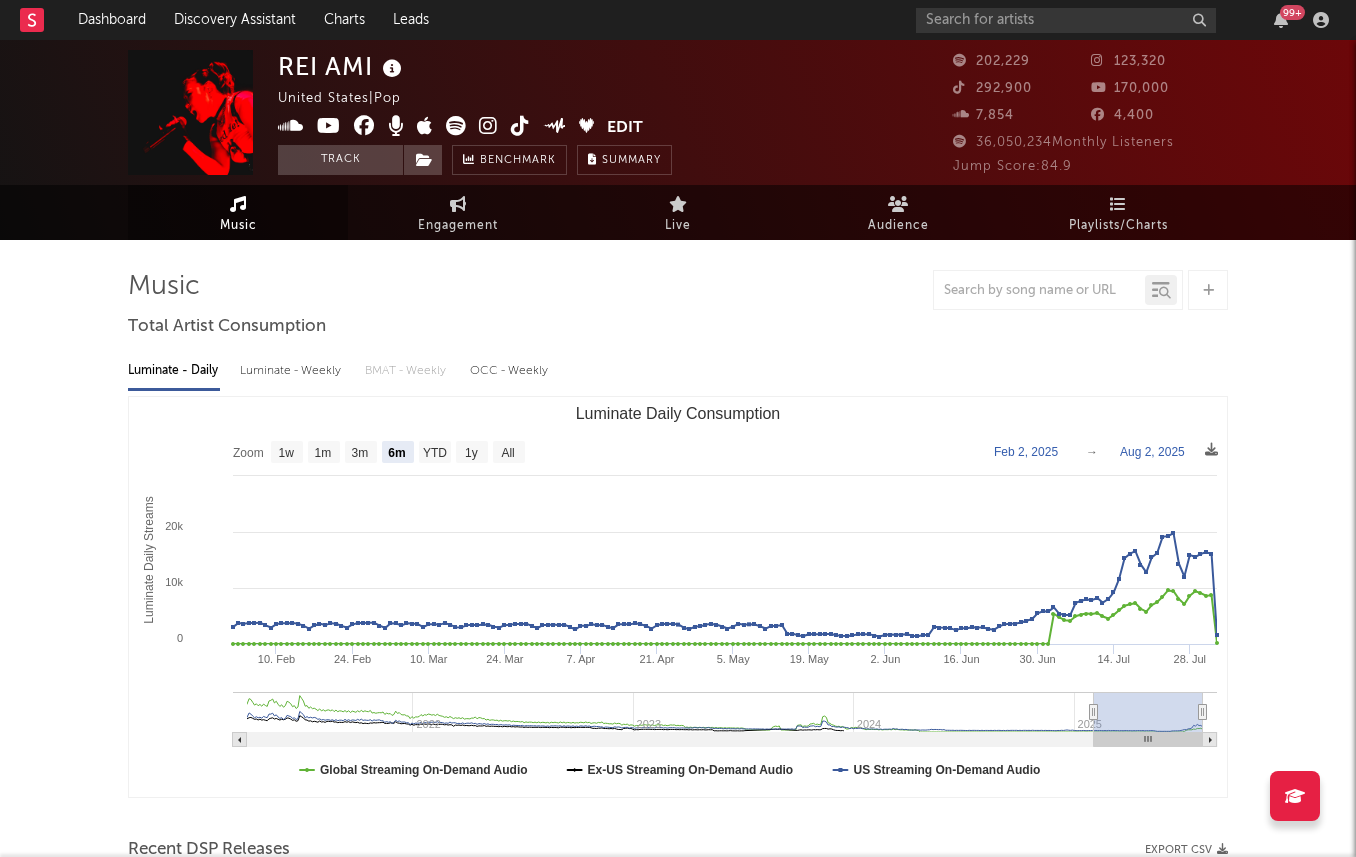 click at bounding box center (456, 126) 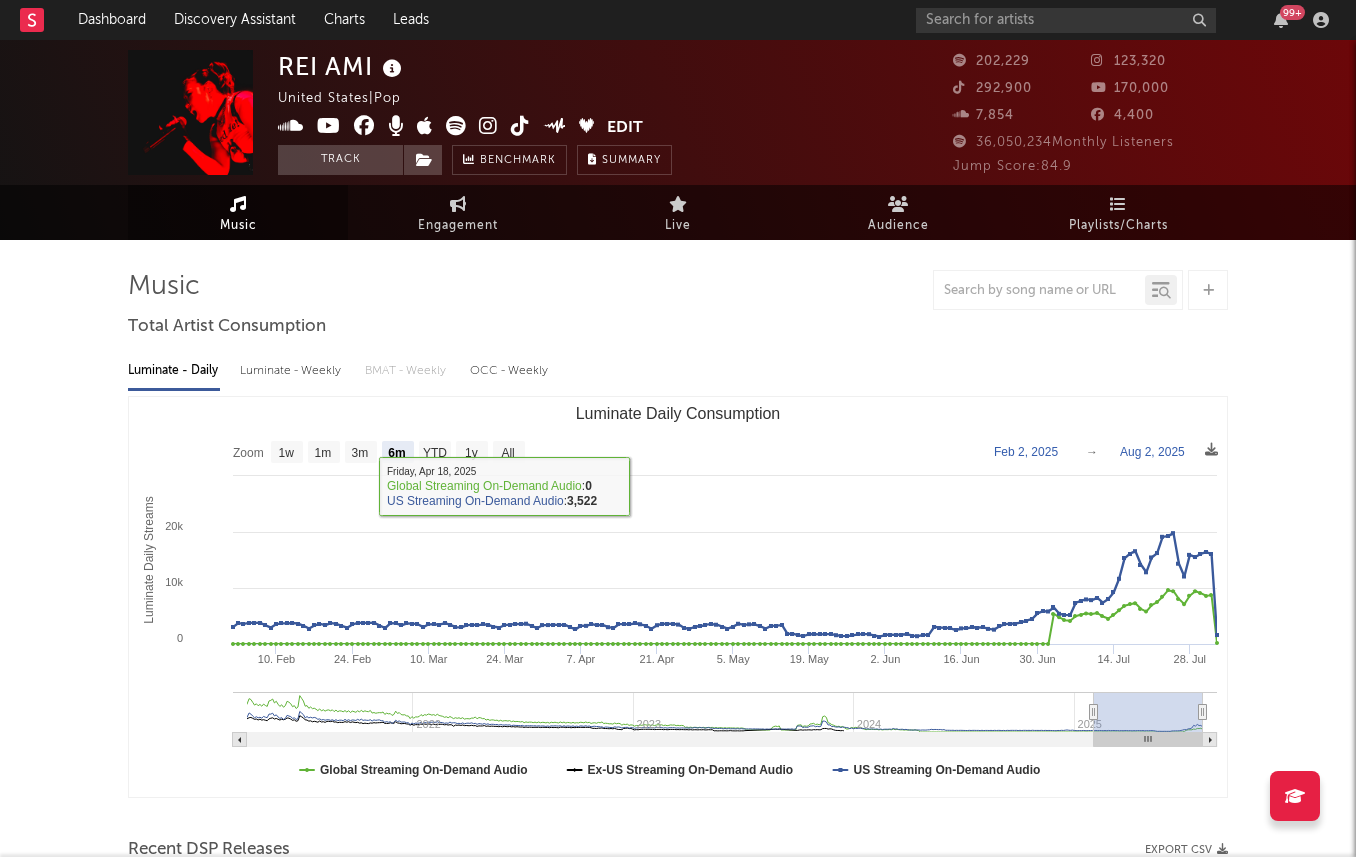 click on "Luminate - Weekly" at bounding box center (292, 371) 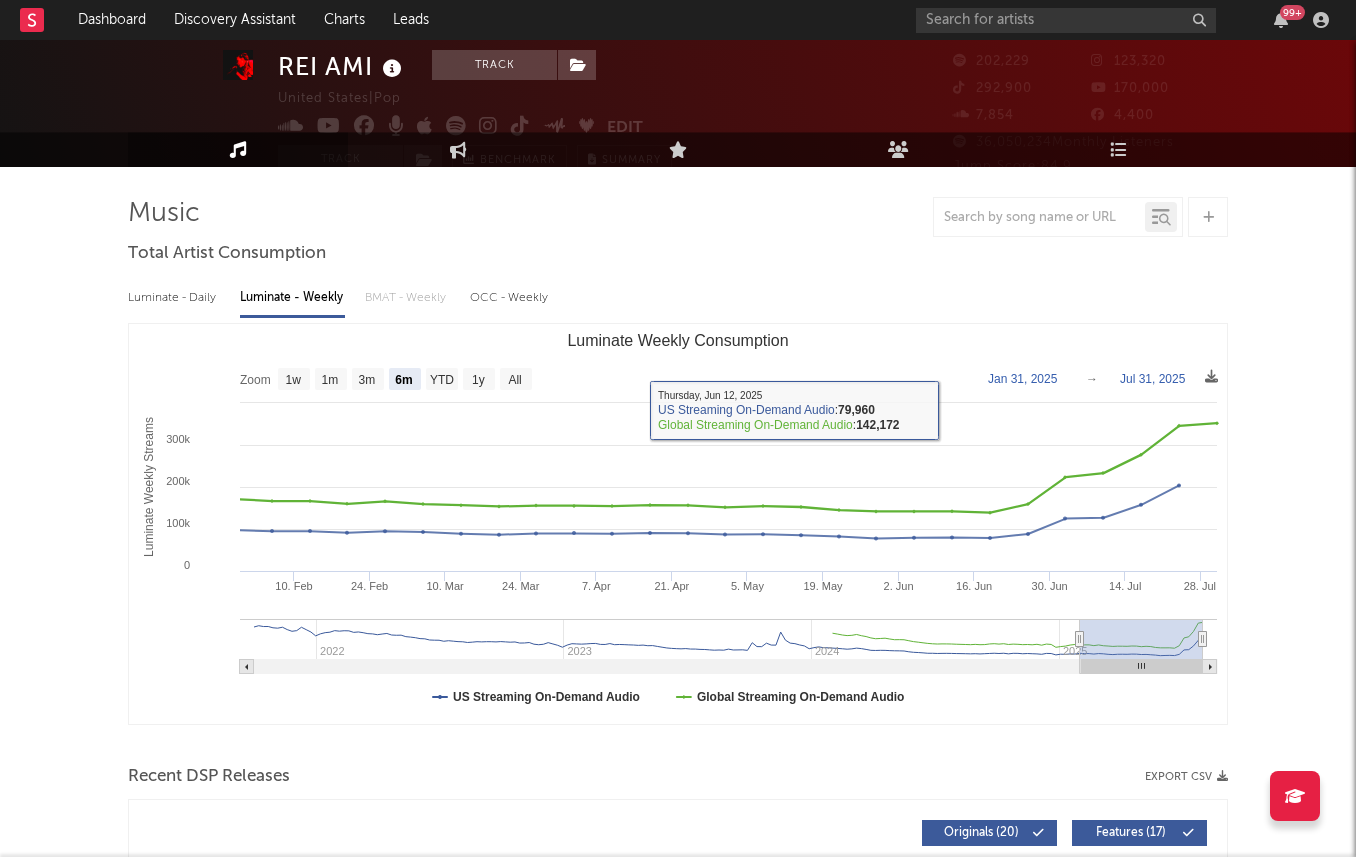 scroll, scrollTop: 0, scrollLeft: 0, axis: both 